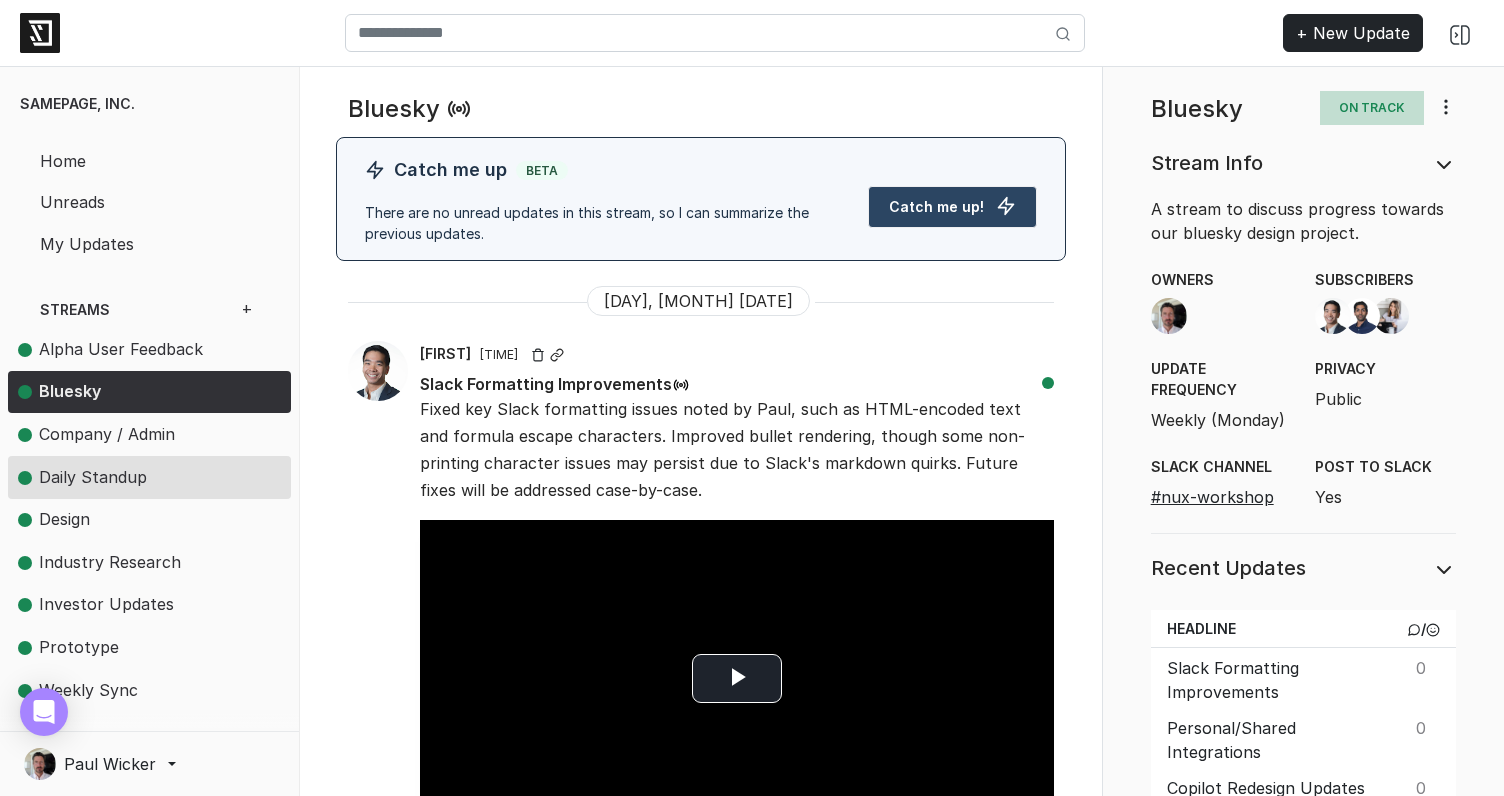 scroll, scrollTop: 0, scrollLeft: 0, axis: both 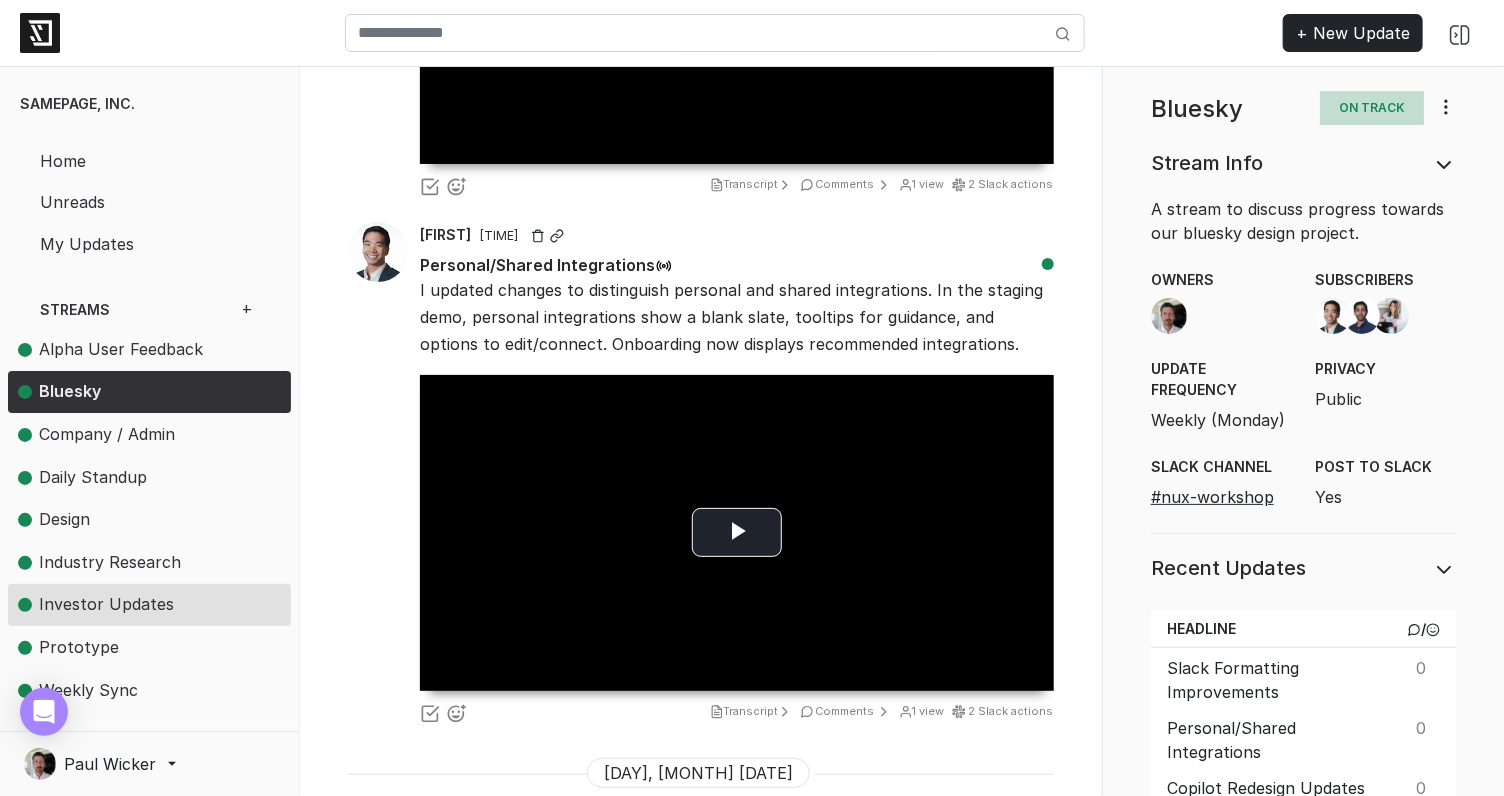 click on "Investor Updates" at bounding box center [106, 604] 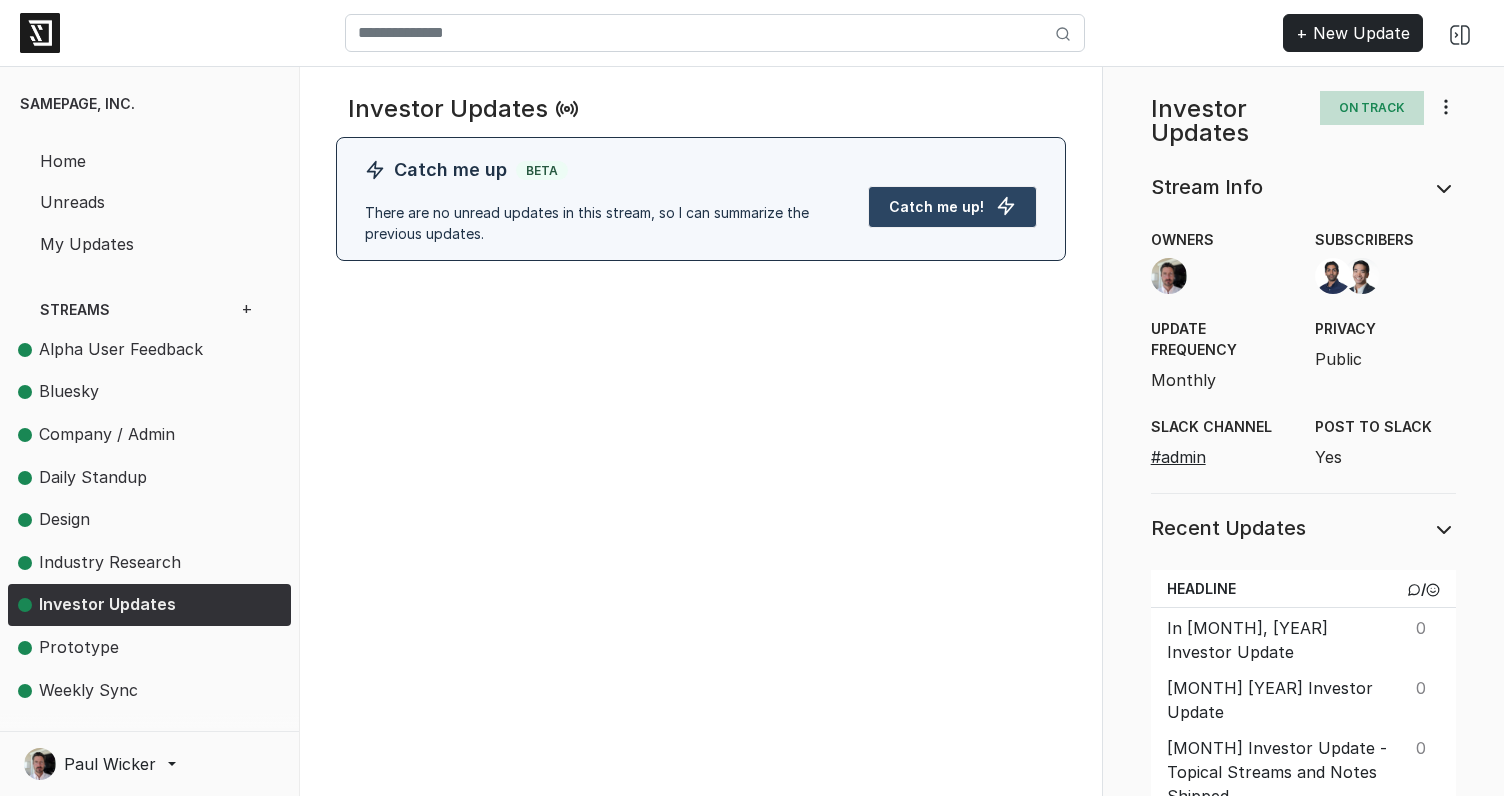 scroll, scrollTop: 0, scrollLeft: 0, axis: both 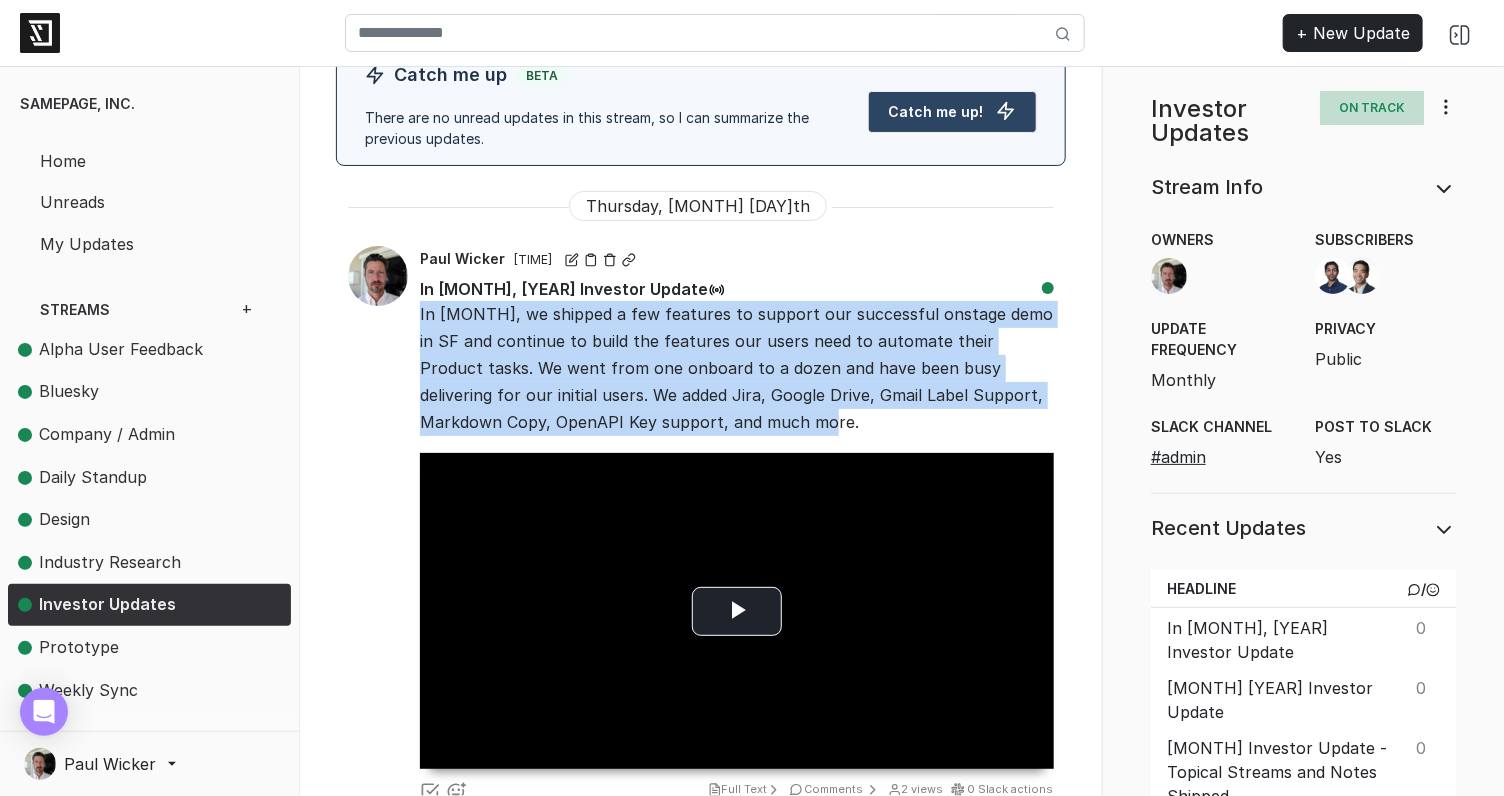 drag, startPoint x: 739, startPoint y: 418, endPoint x: 417, endPoint y: 319, distance: 336.87534 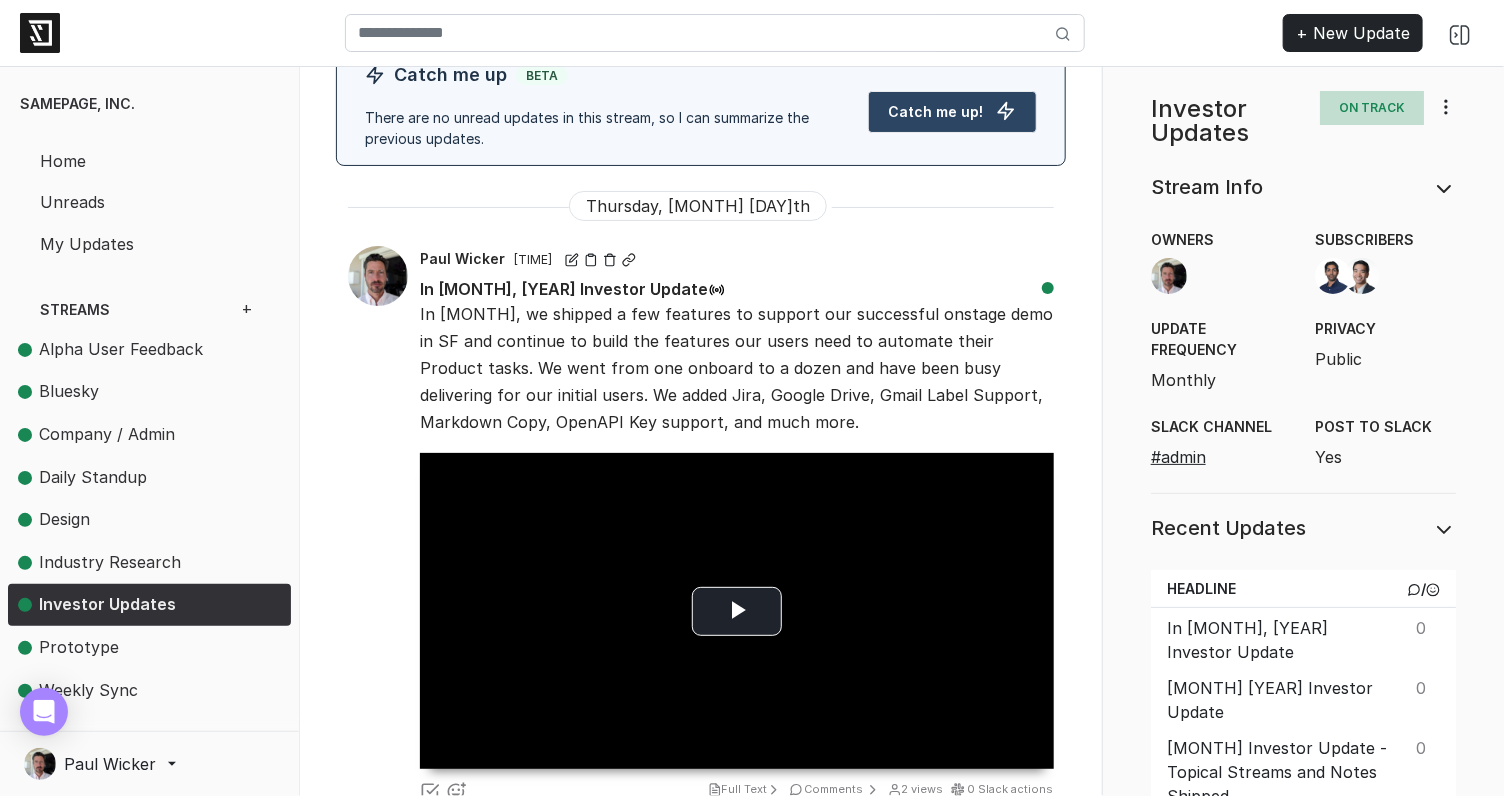 click on "Thursday, [MONTH] [DAY]th
[FIRST] [LAST]
[TIME]
[MONTH] [YEAR] Investor Update
In [MONTH], we shipped a few features to support our successful onstage demo in SF and continue to build the features our users need to automate their Product tasks. We went from one onboard to a dozen and have been busy delivering for our initial users. We added Jira, Google Drive, Gmail Label Support, Markdown Copy, OpenAPI Key support, and much more.
/" at bounding box center (701, 500) 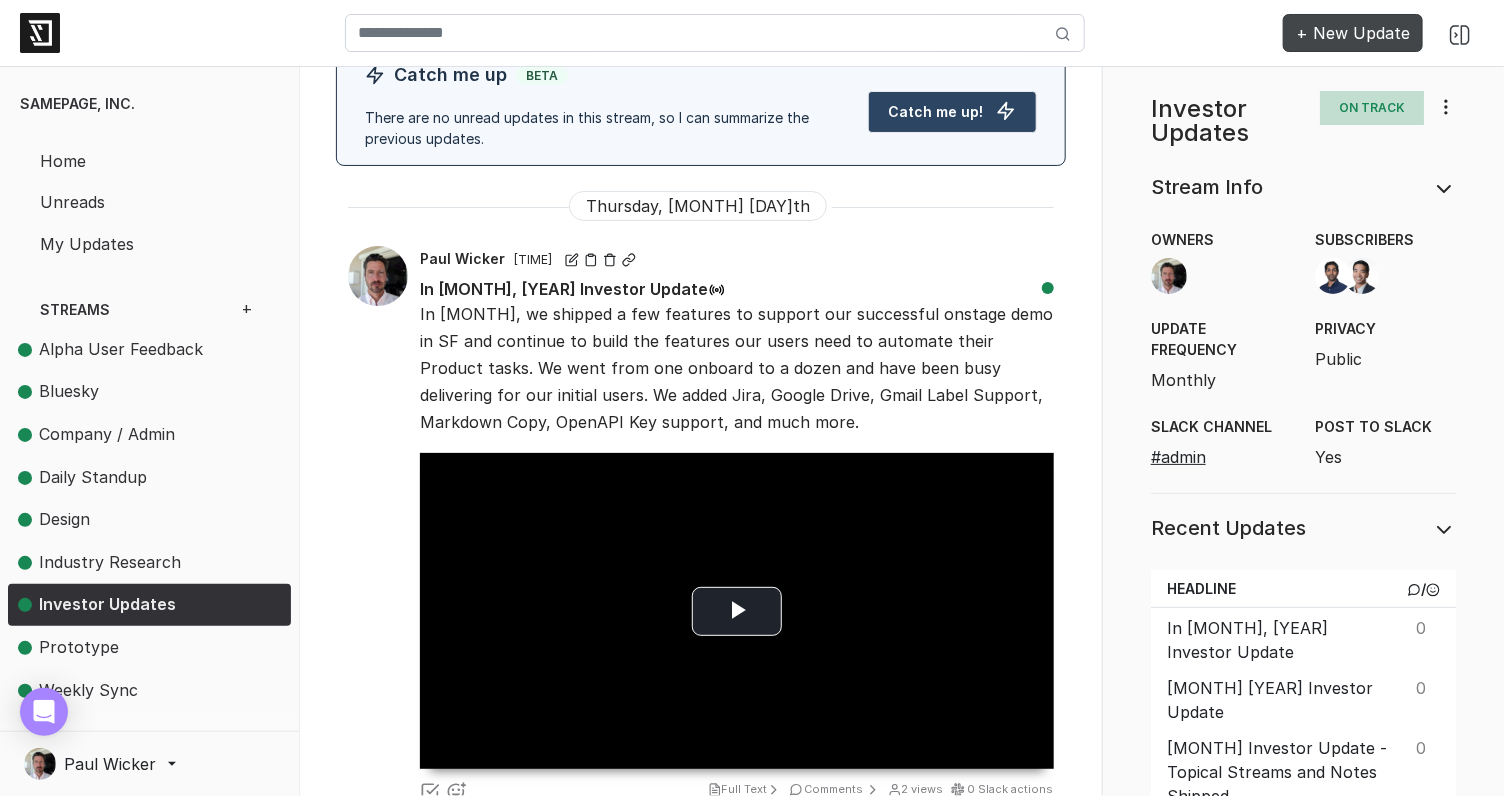 click on "+ New Update" at bounding box center (1353, 33) 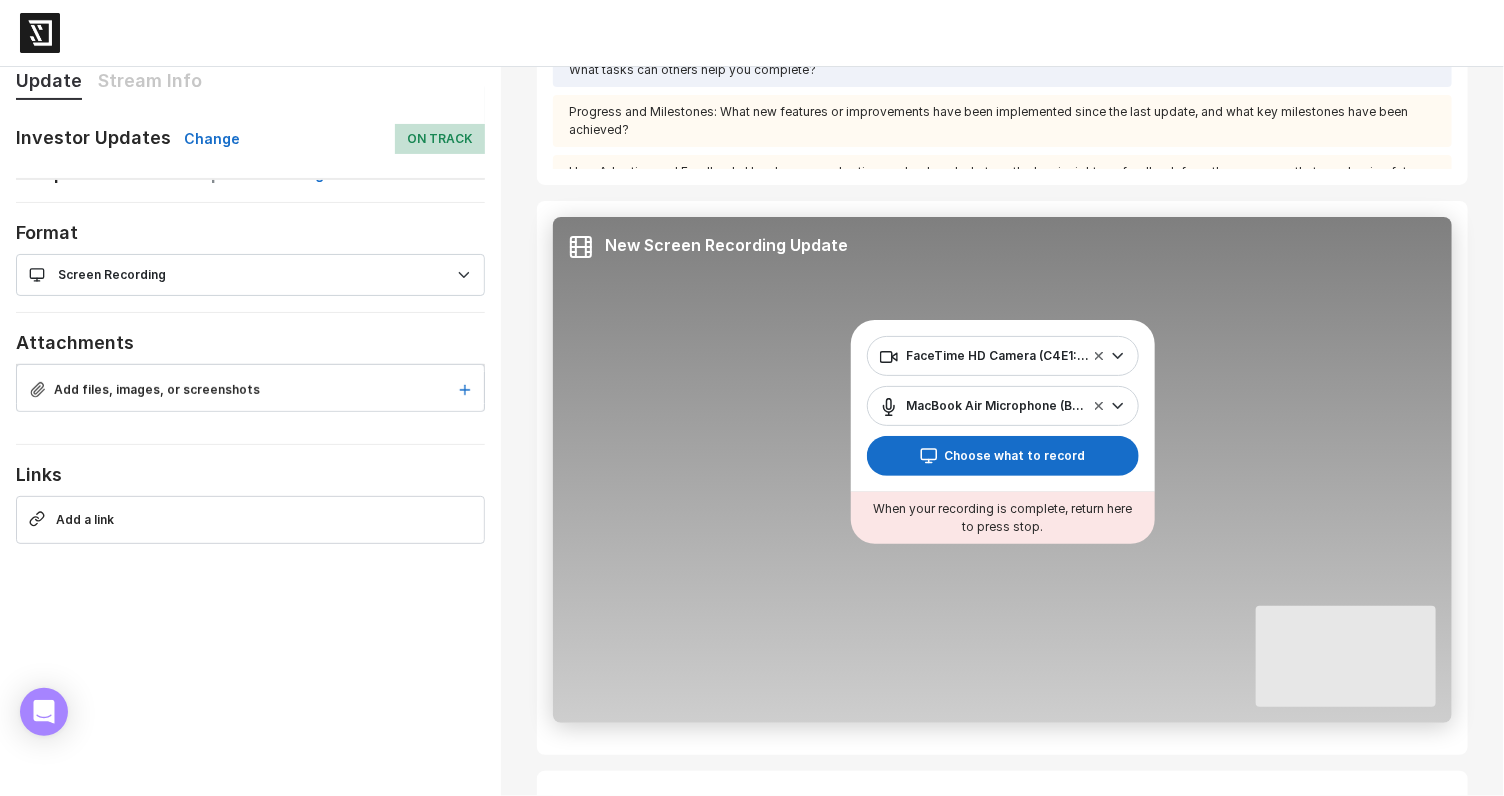 scroll, scrollTop: 213, scrollLeft: 0, axis: vertical 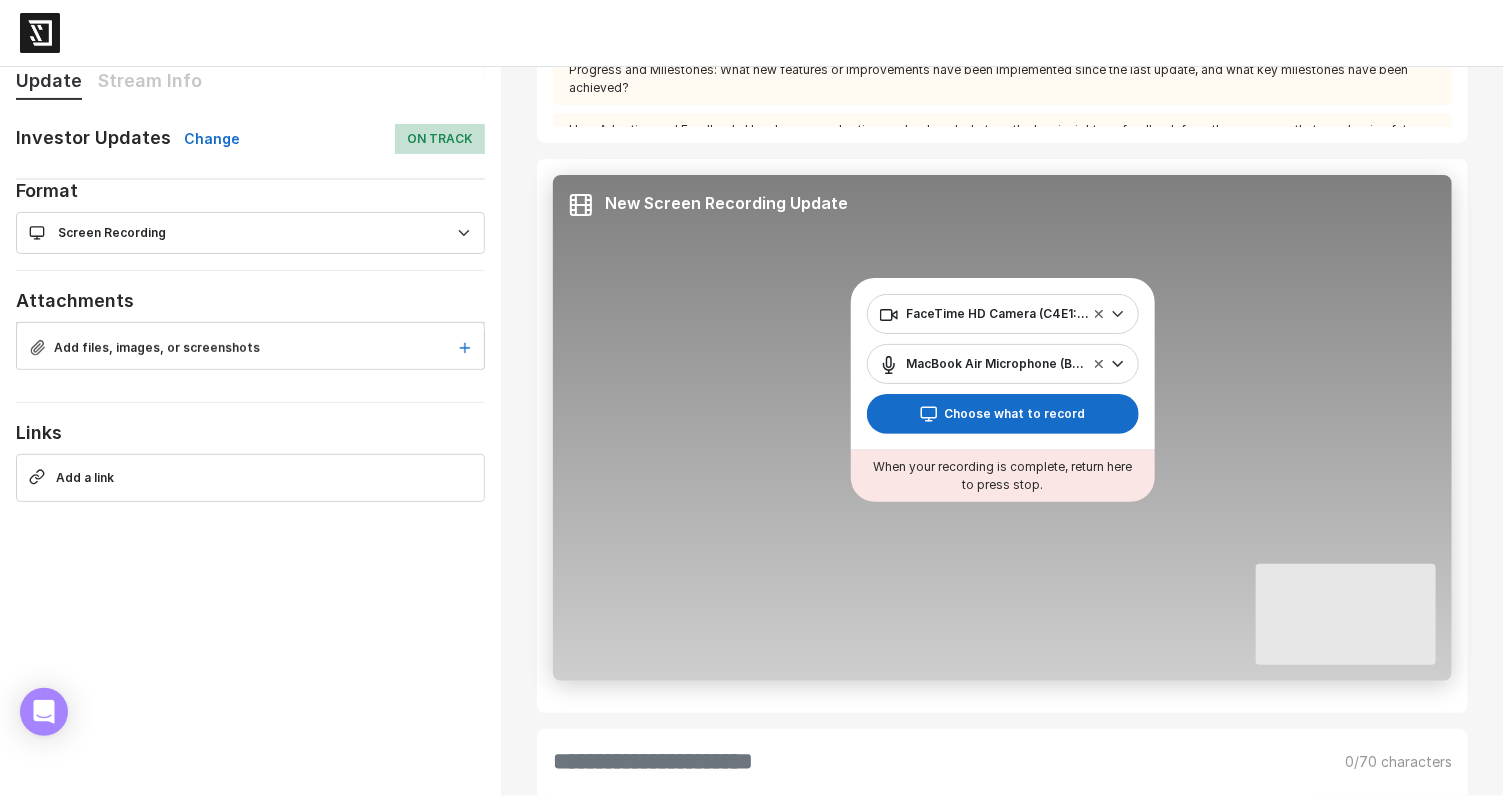 click on "Add files, images, or screenshots" at bounding box center (250, 346) 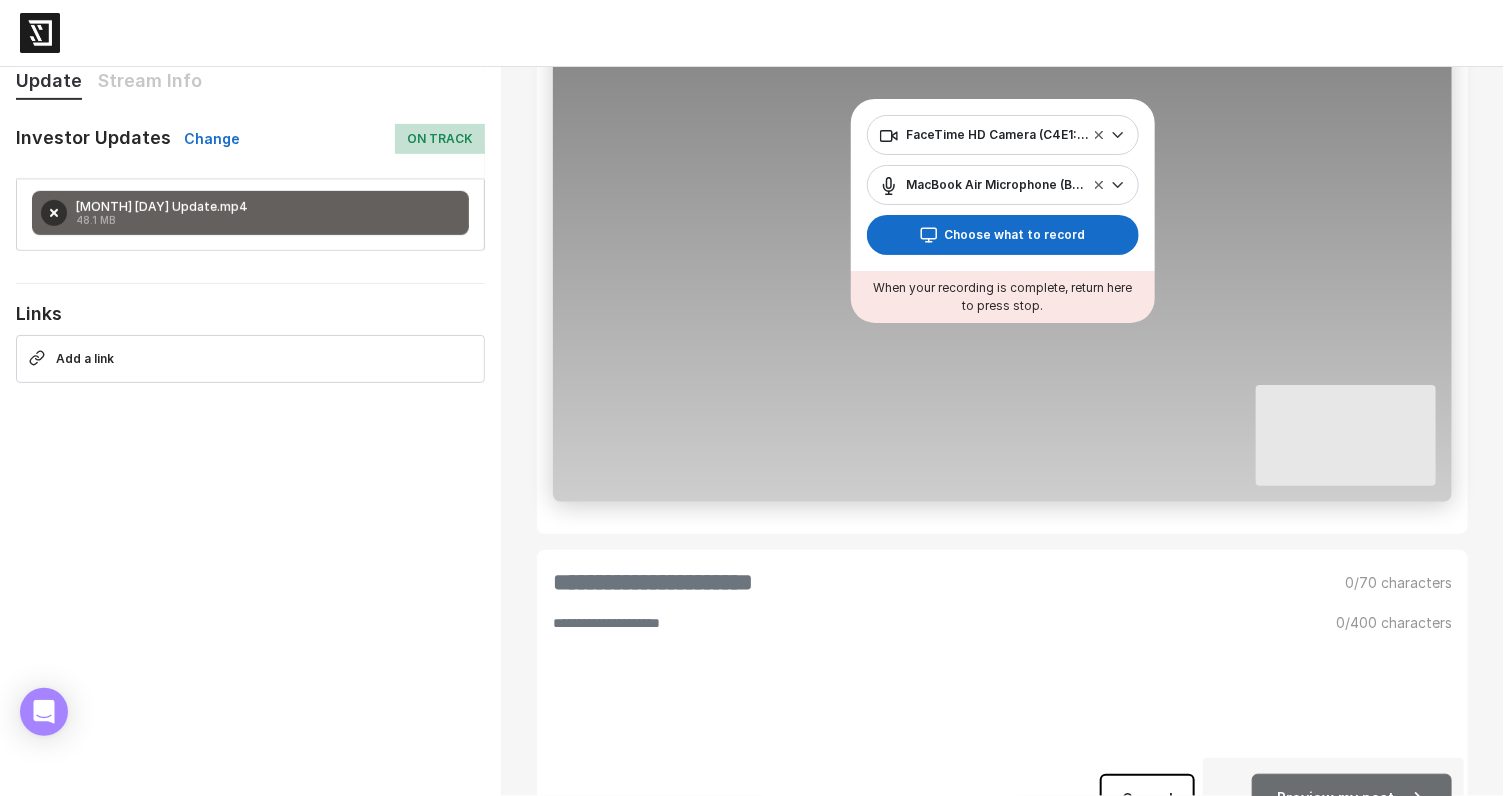 scroll, scrollTop: 408, scrollLeft: 0, axis: vertical 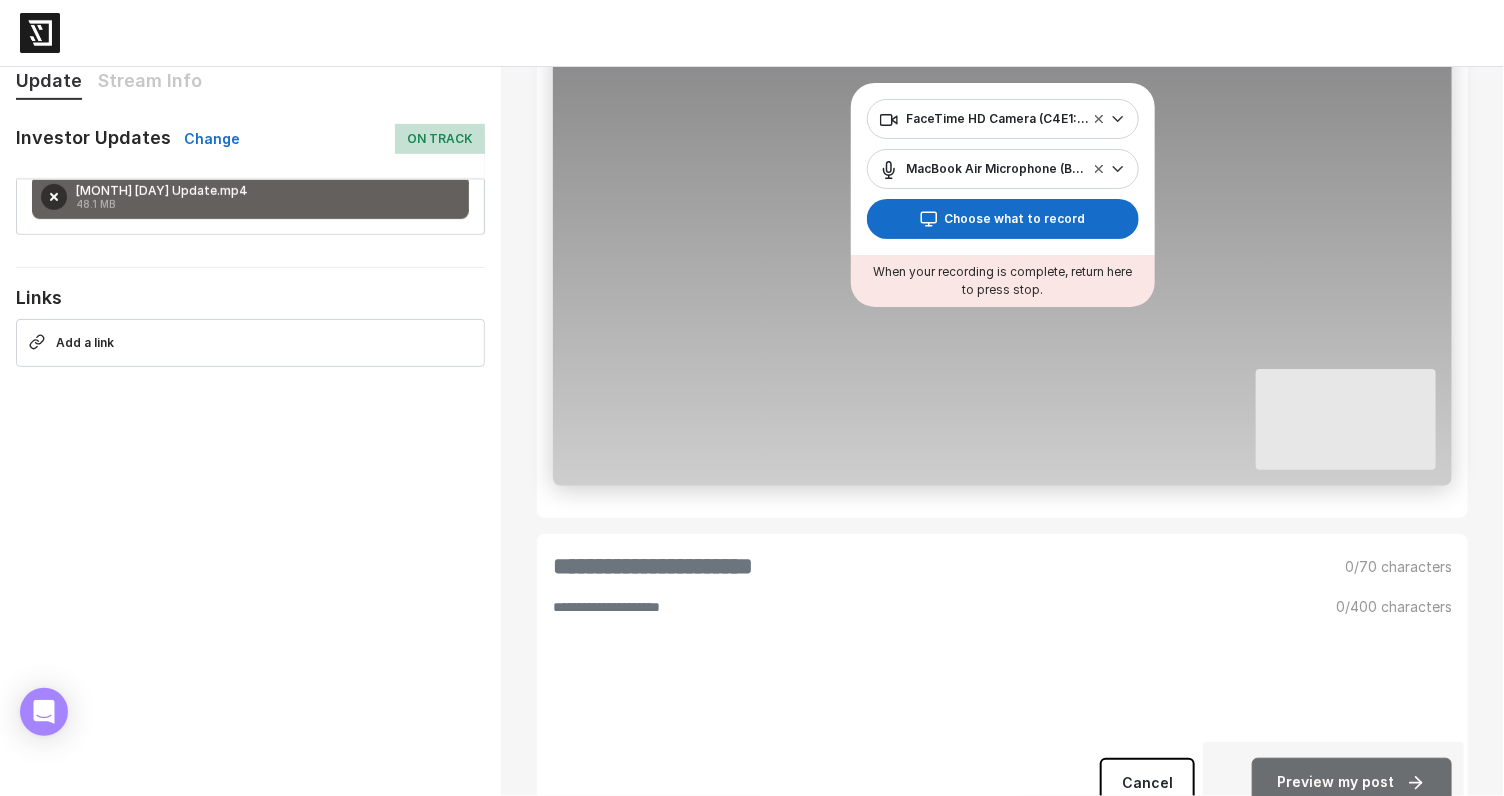 click at bounding box center [932, 670] 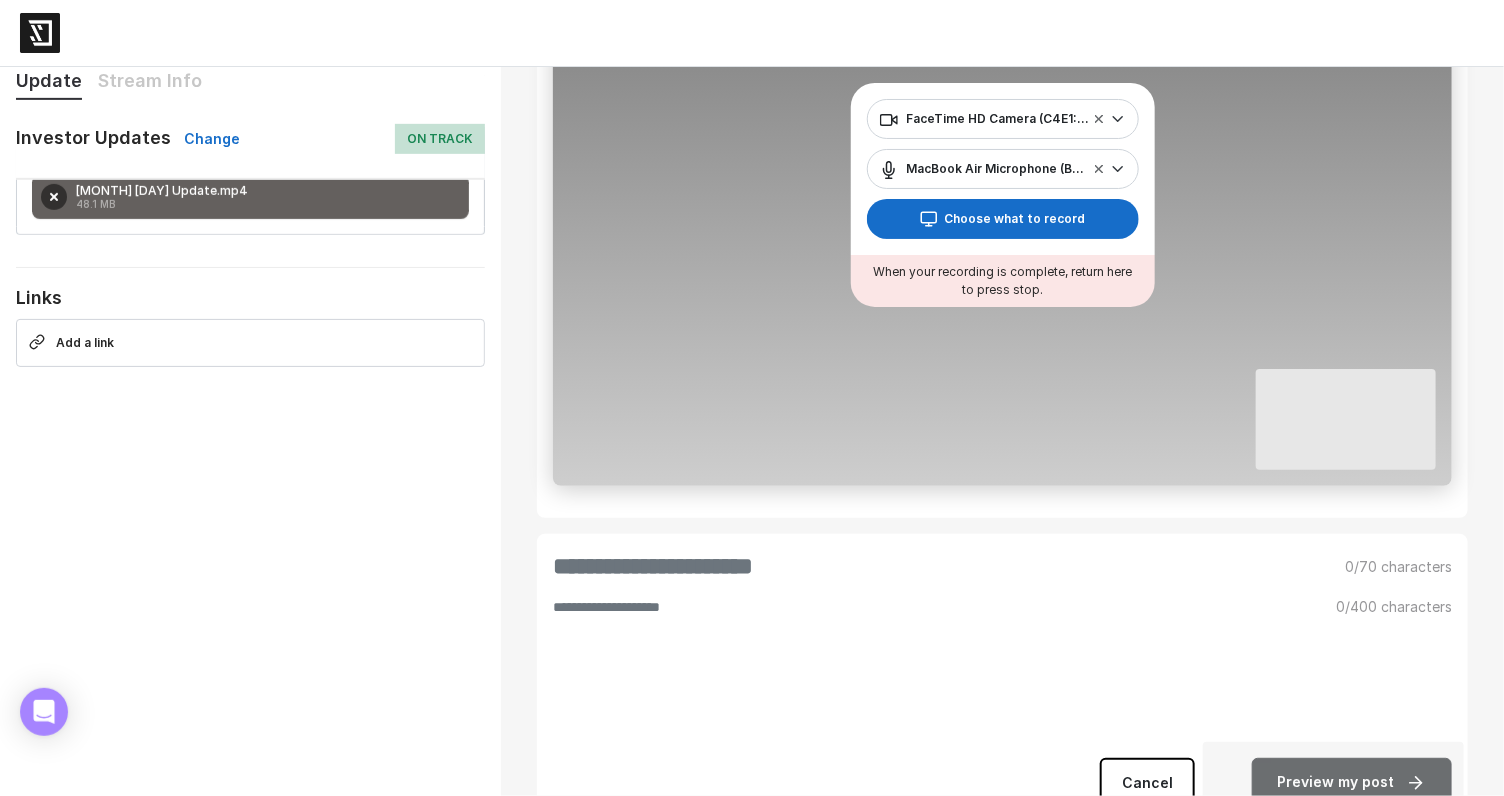 scroll, scrollTop: 408, scrollLeft: 0, axis: vertical 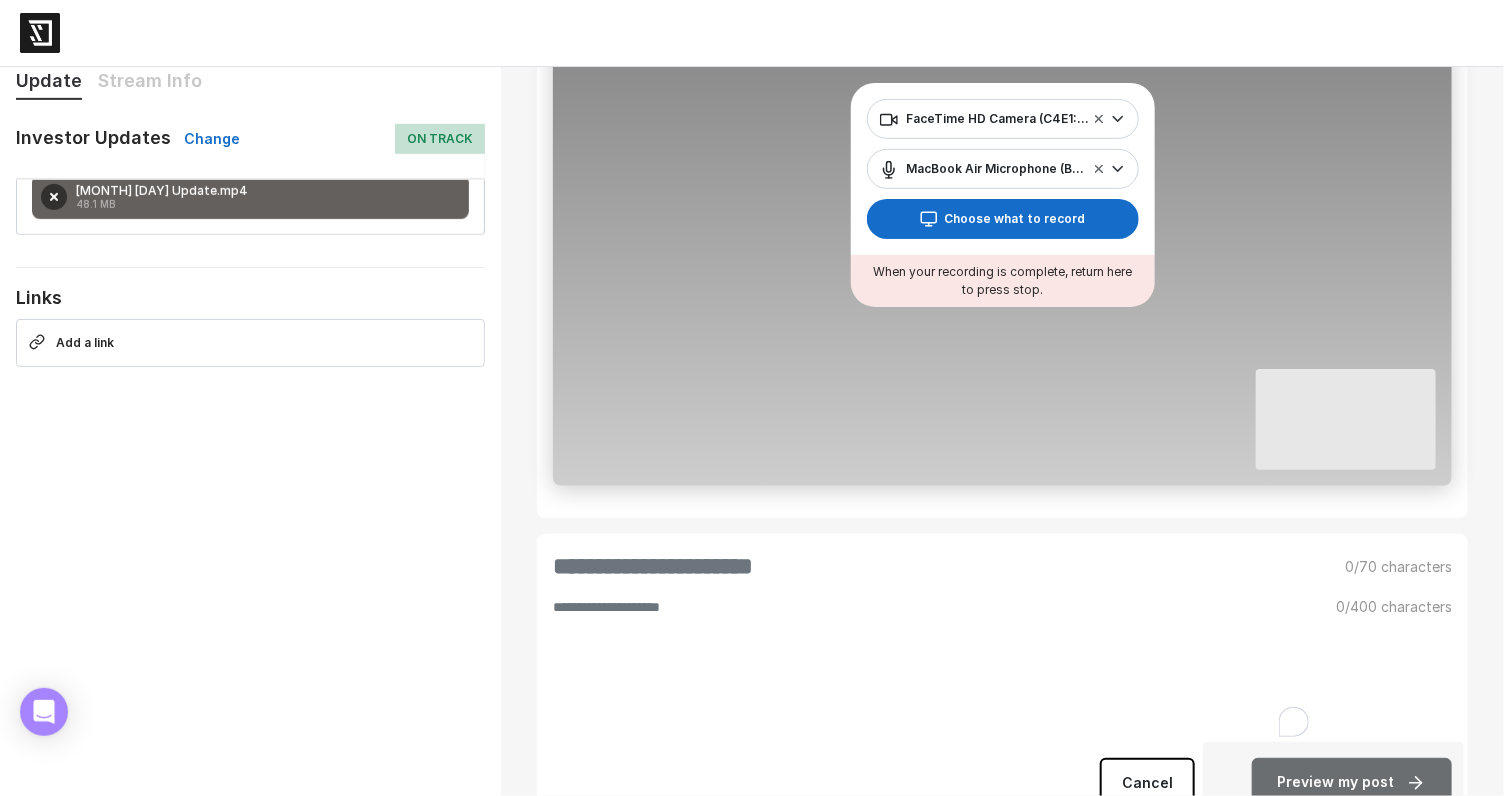 paste on "**********" 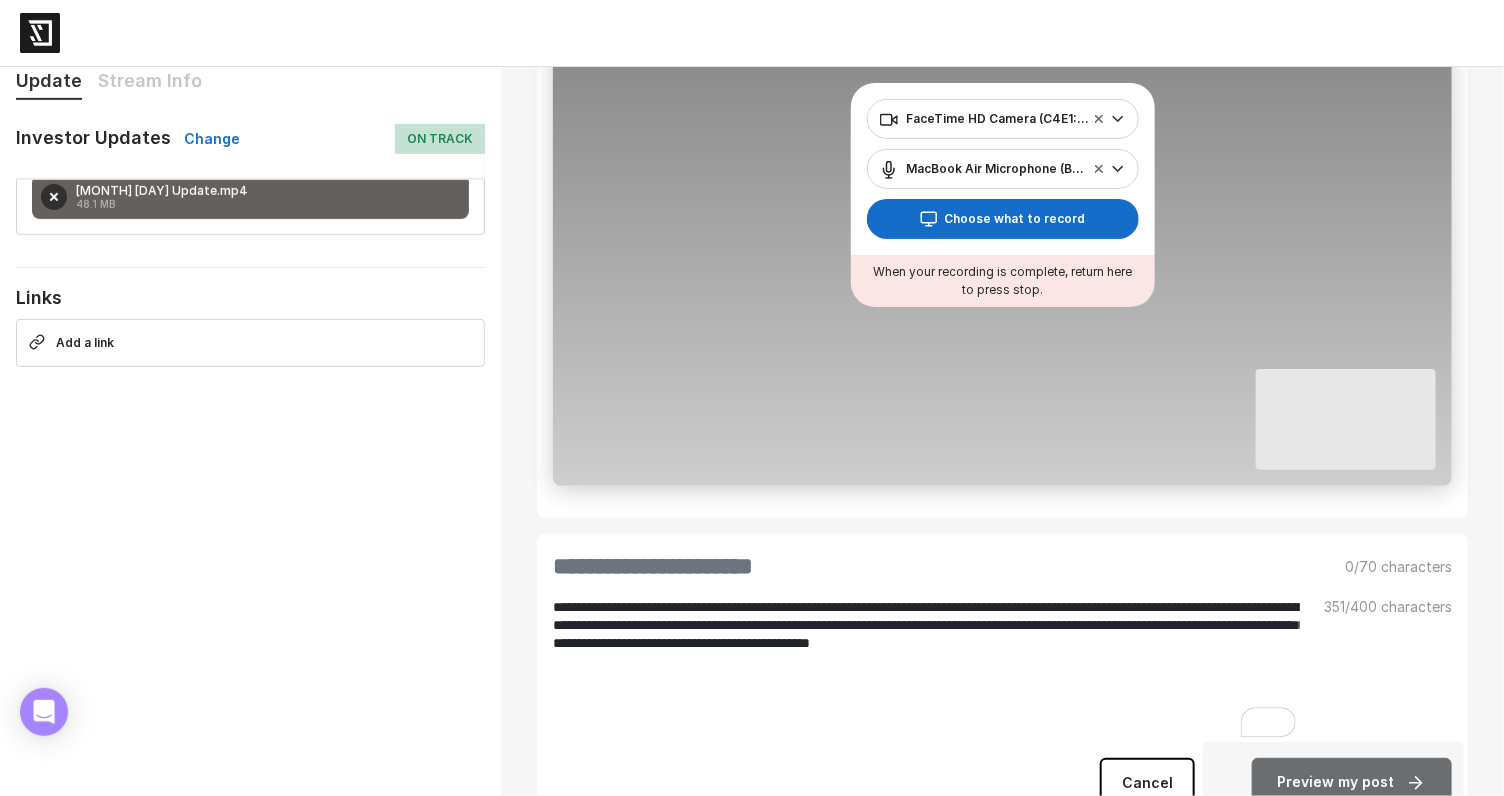 scroll, scrollTop: 408, scrollLeft: 0, axis: vertical 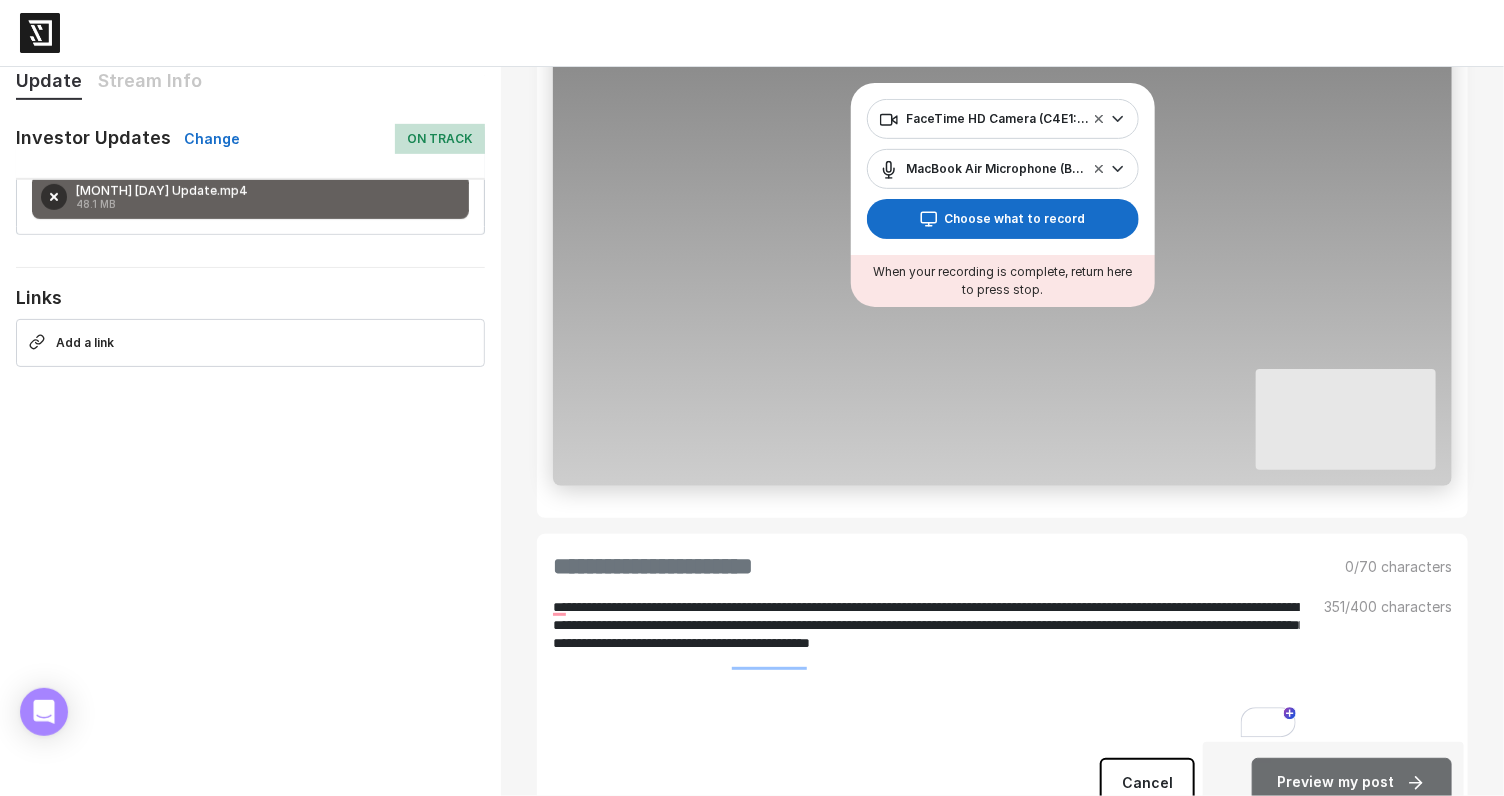 click on "**********" at bounding box center (926, 670) 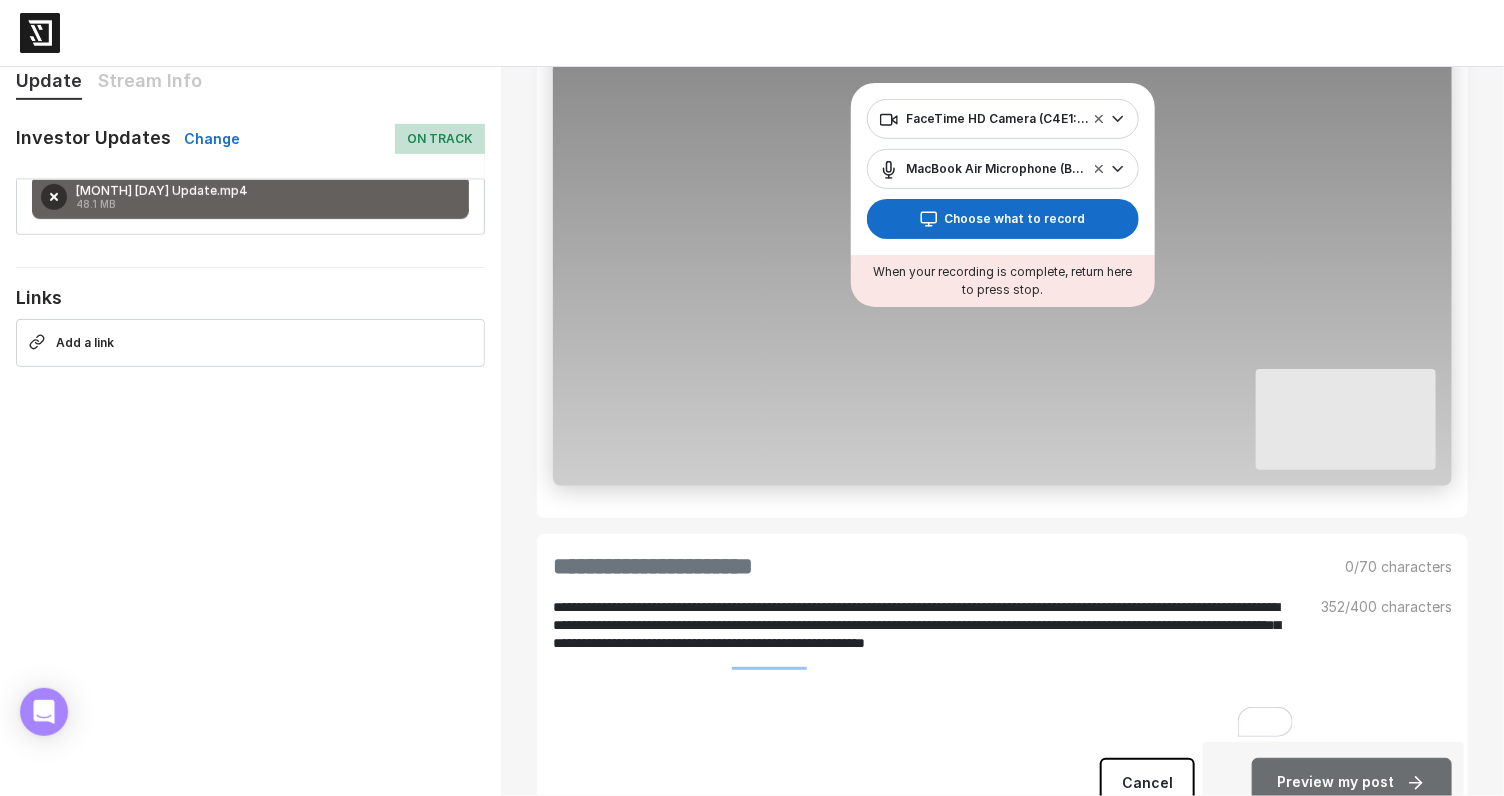 drag, startPoint x: 630, startPoint y: 603, endPoint x: 918, endPoint y: 625, distance: 288.83905 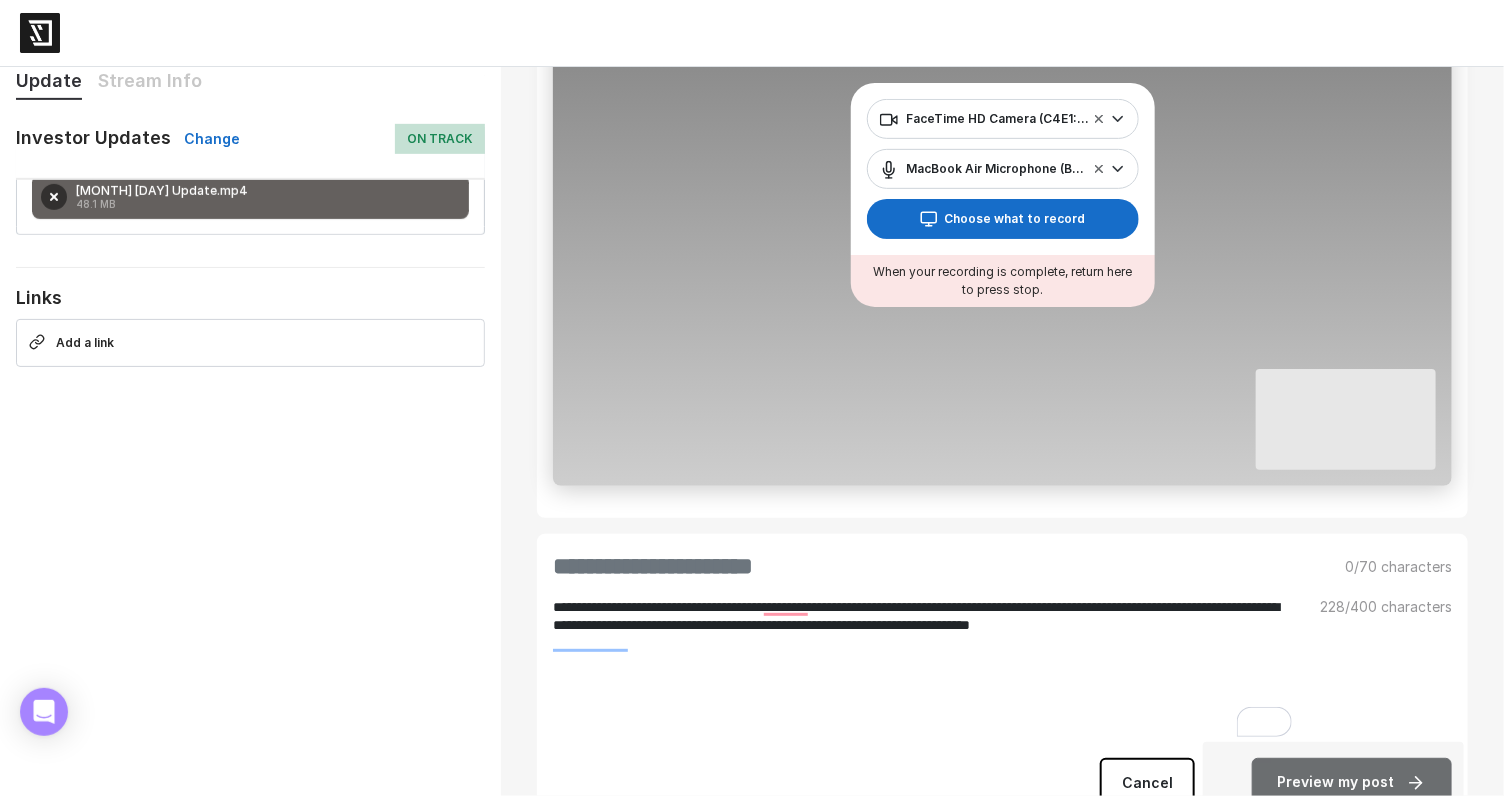 click on "**********" at bounding box center [924, 670] 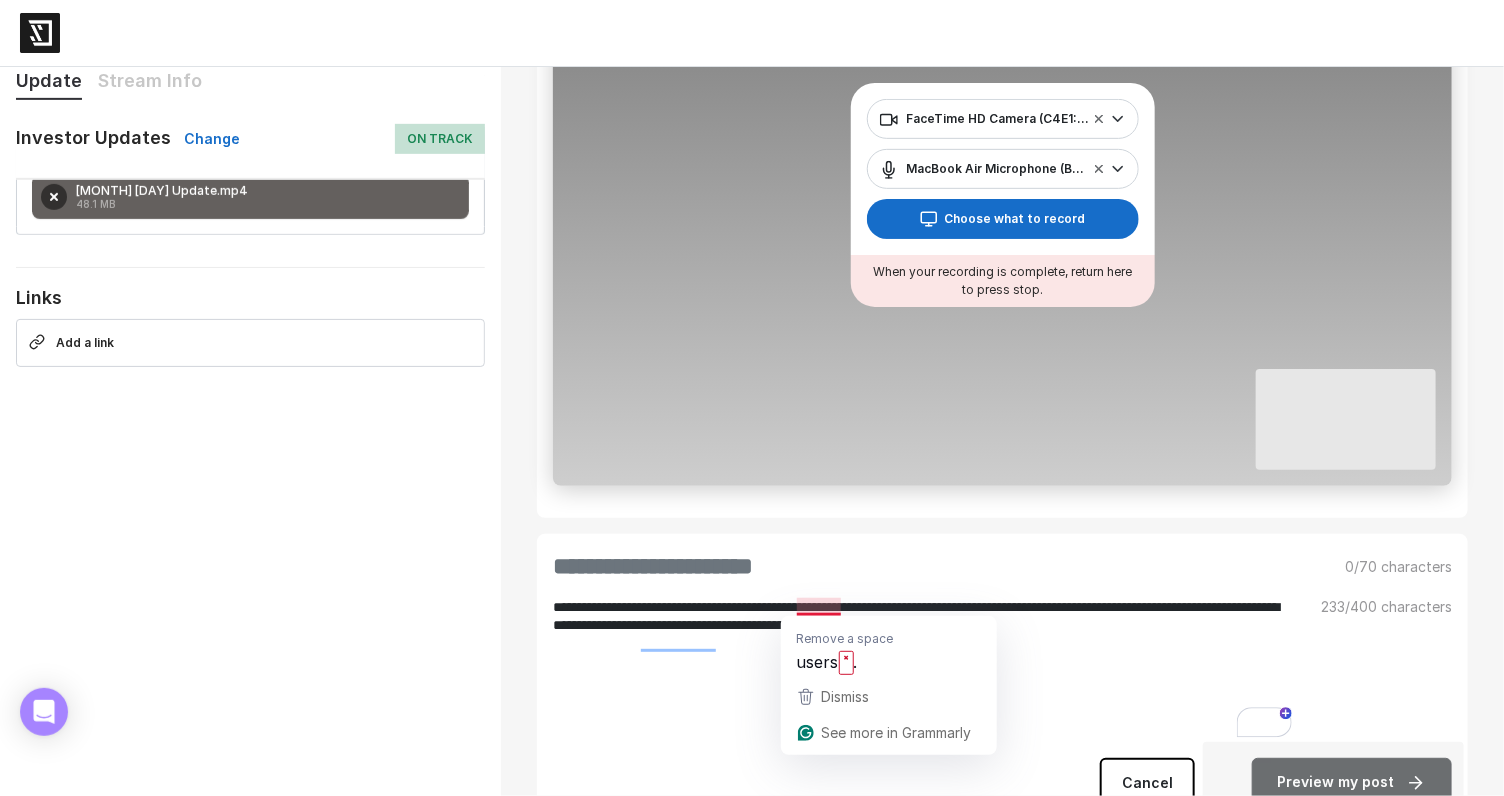 click on "**********" at bounding box center [925, 670] 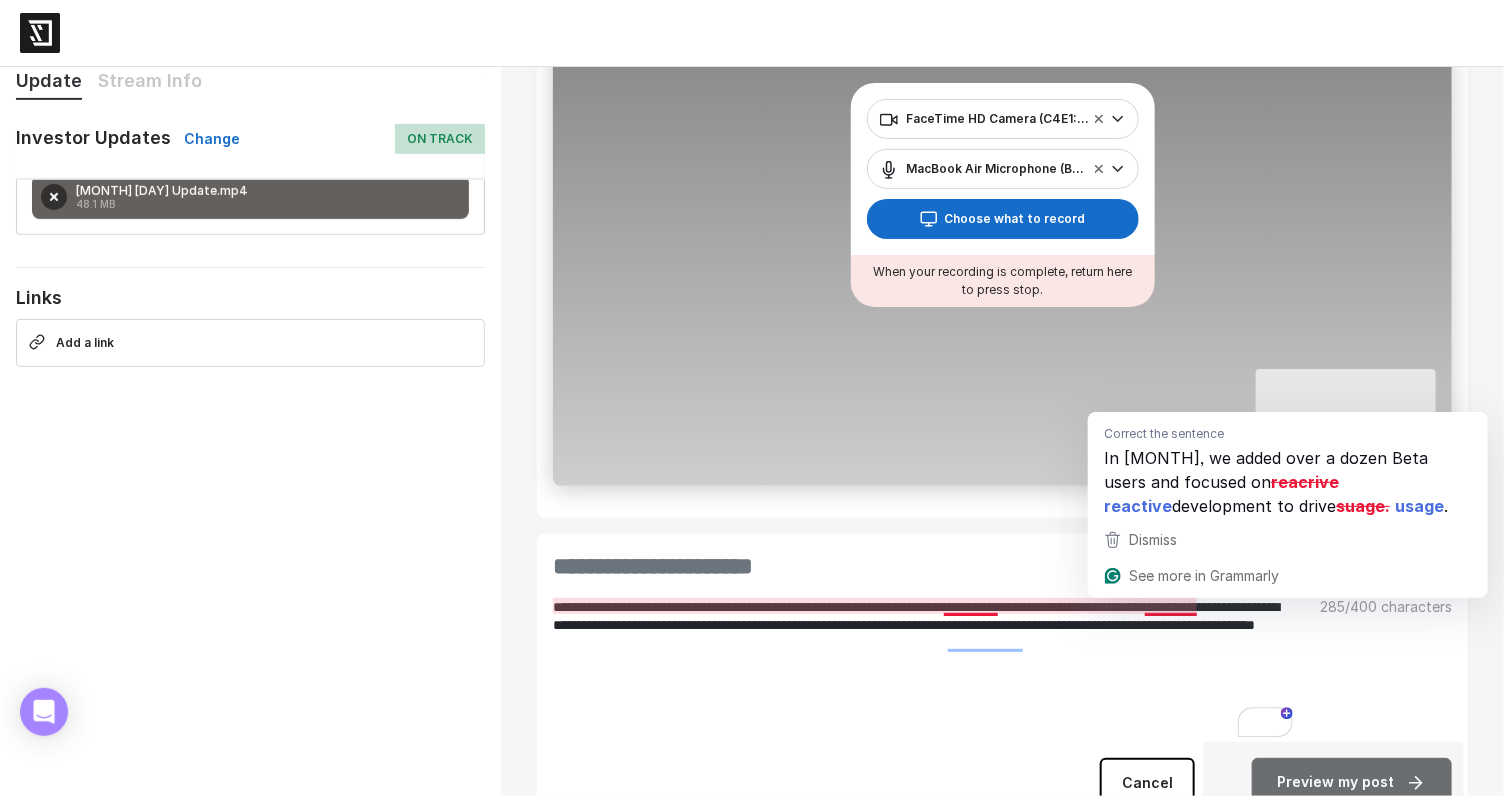 click on "**********" at bounding box center (924, 670) 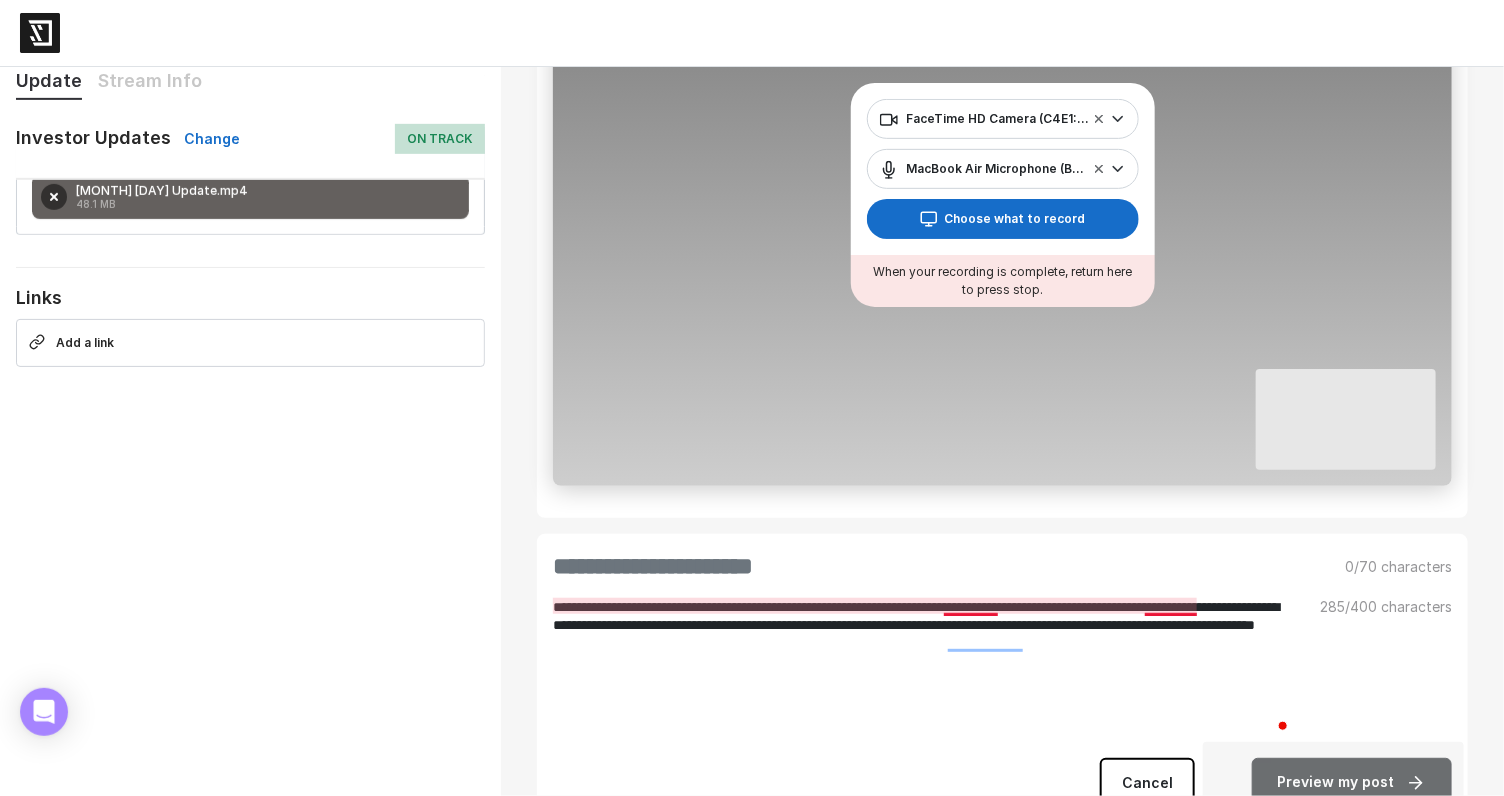 click on "**********" at bounding box center [924, 670] 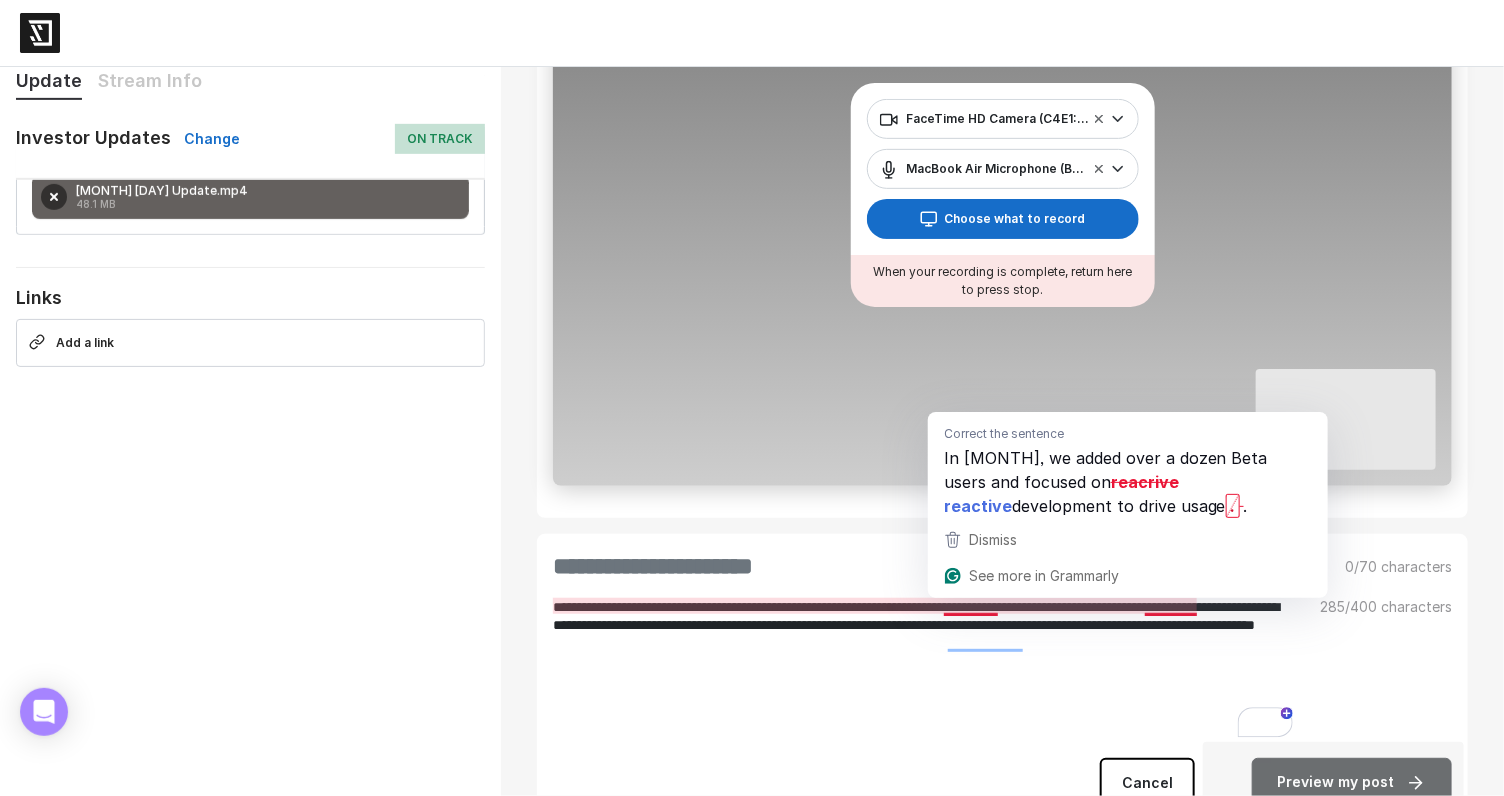 click on "**********" at bounding box center (924, 670) 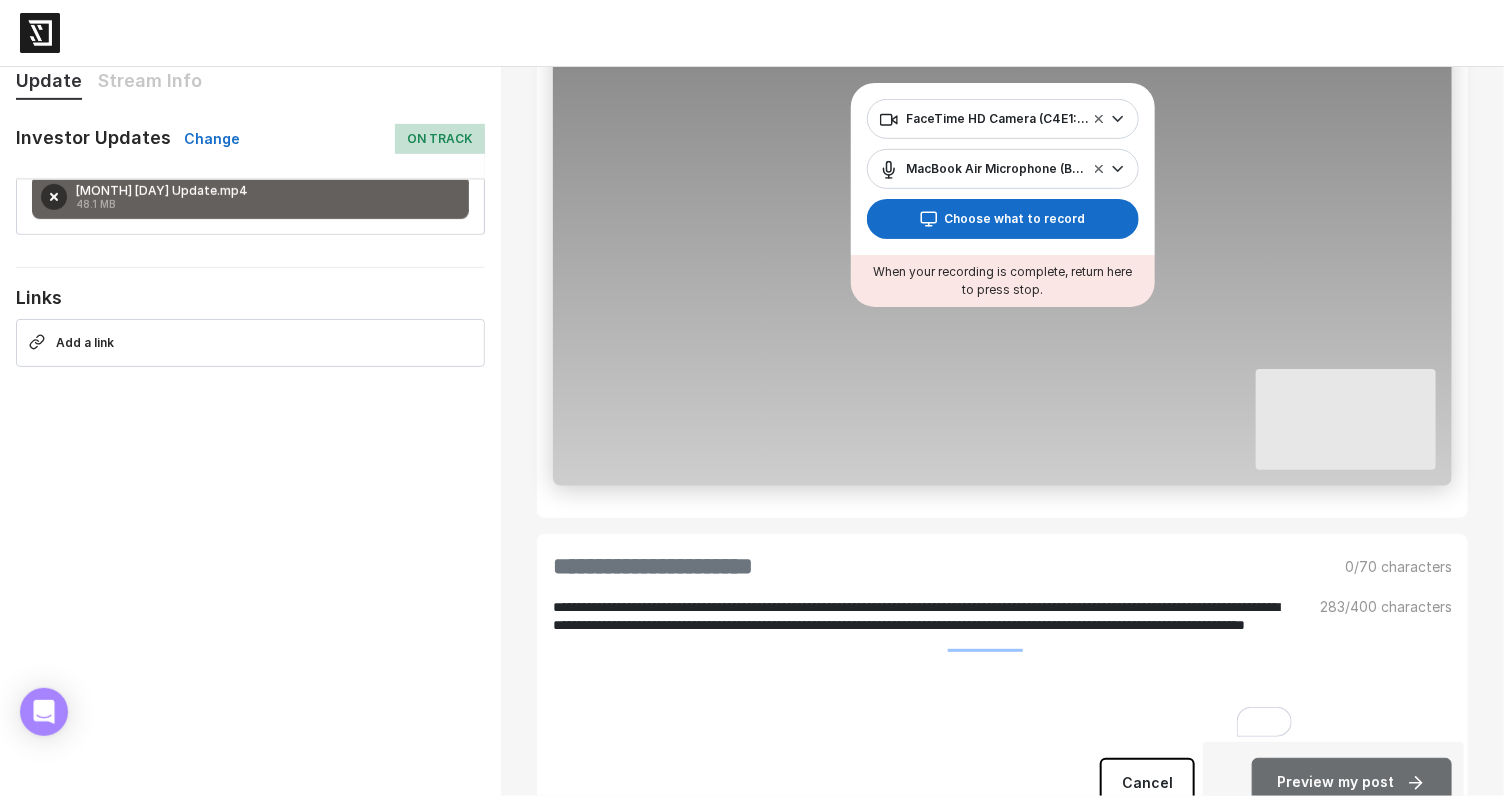 drag, startPoint x: 1199, startPoint y: 595, endPoint x: 1049, endPoint y: 628, distance: 153.58711 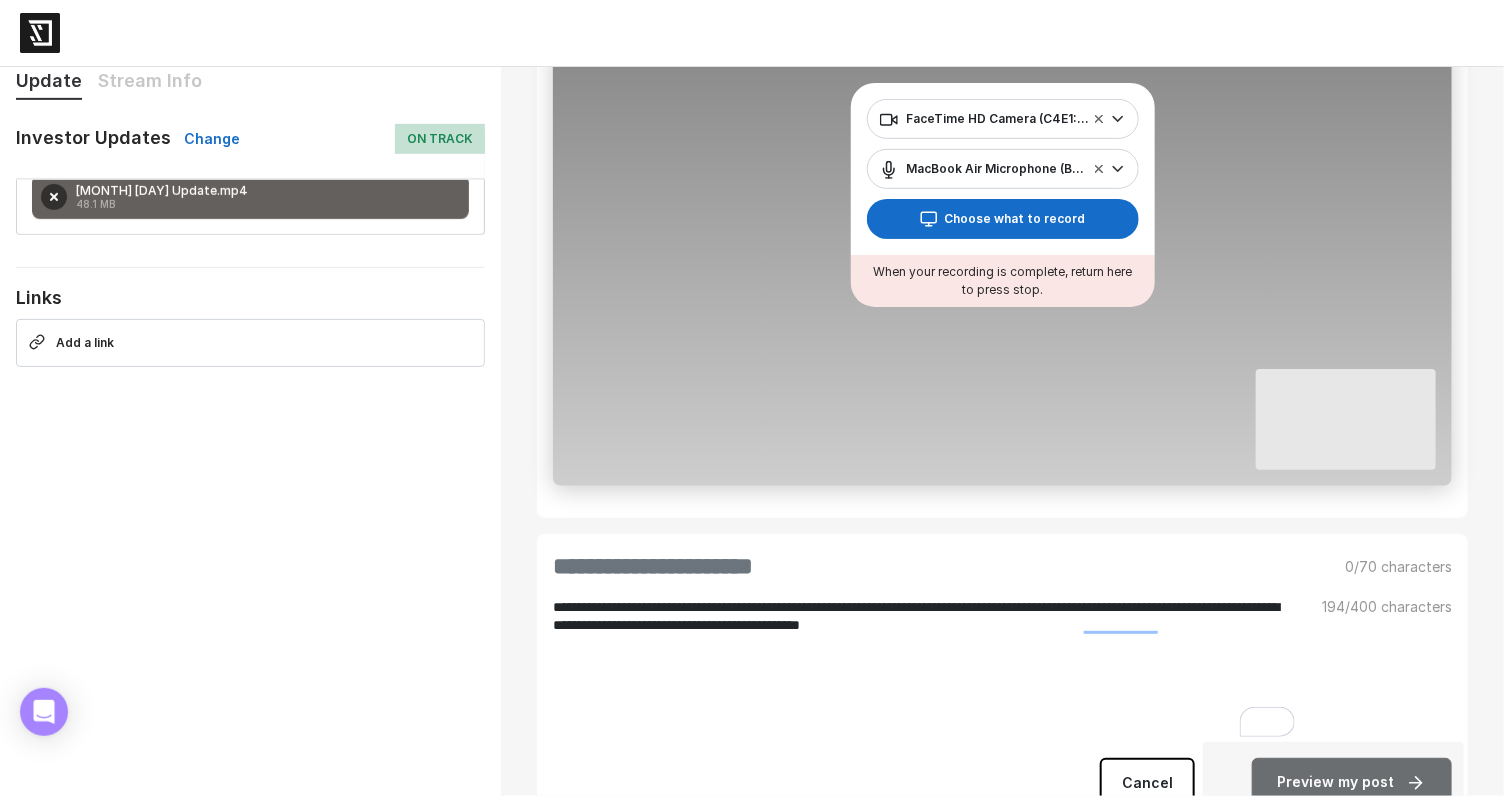 click on "**********" at bounding box center [925, 670] 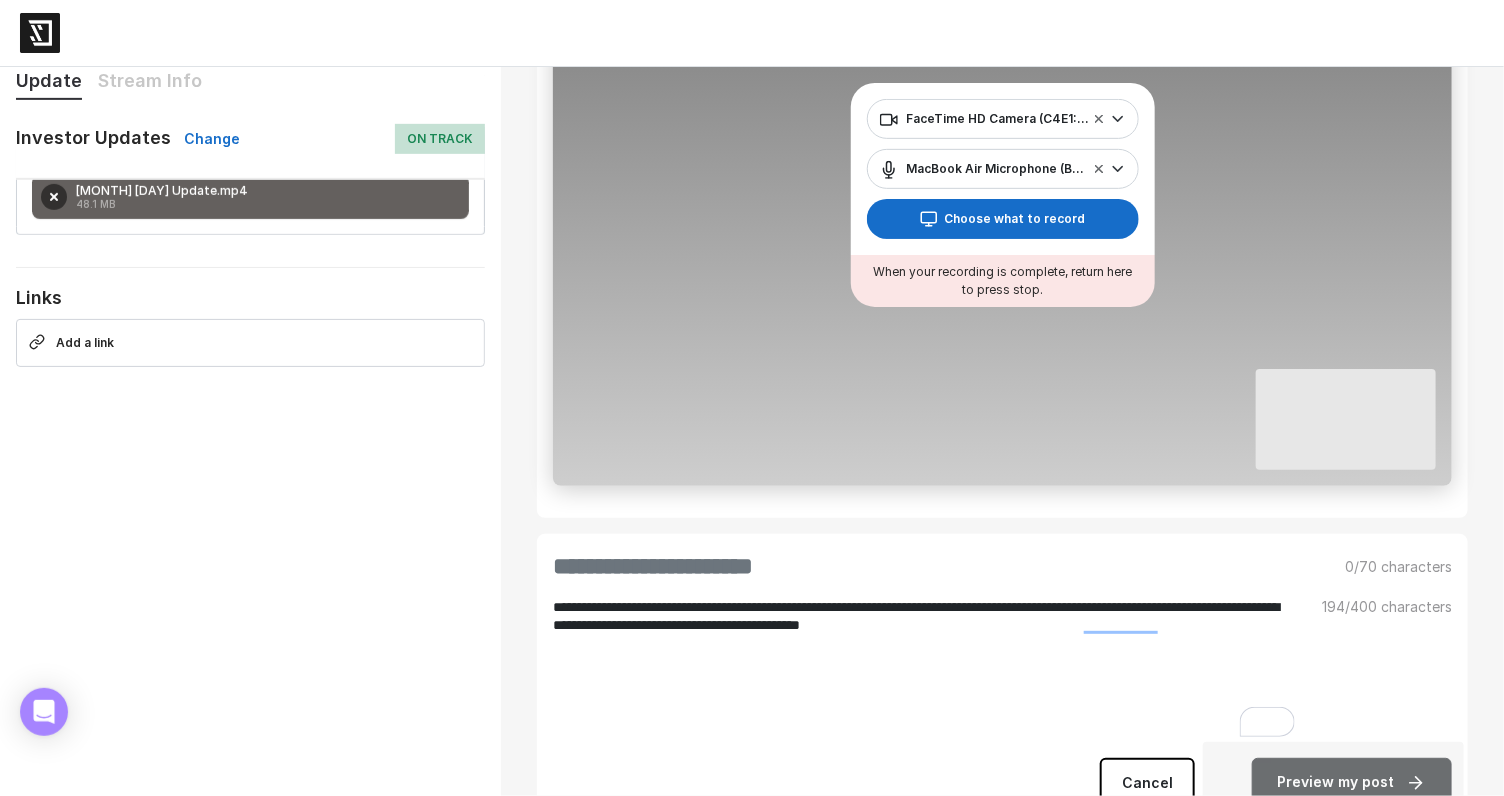 click on "**********" at bounding box center [925, 670] 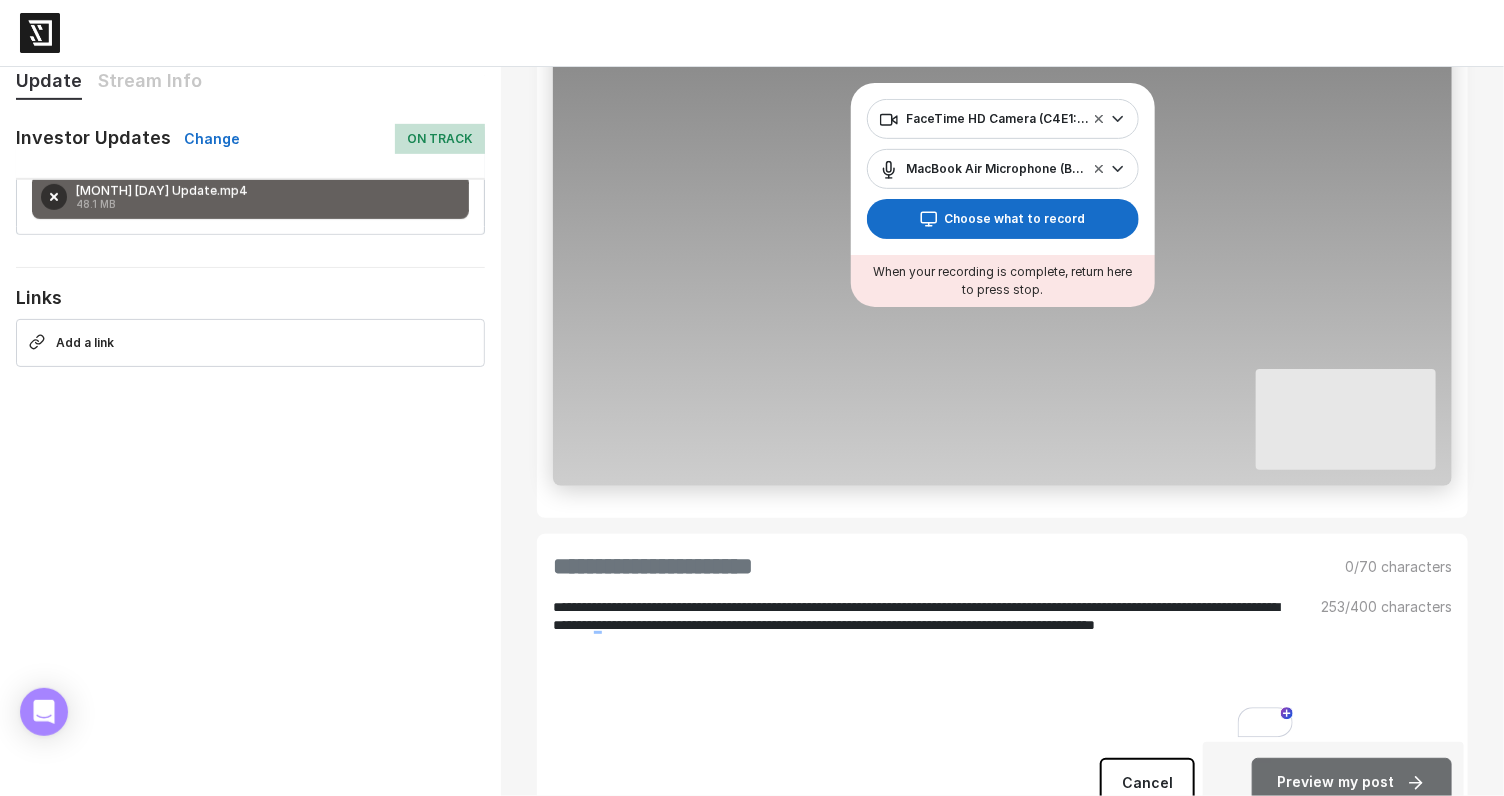 click on "**********" at bounding box center [925, 670] 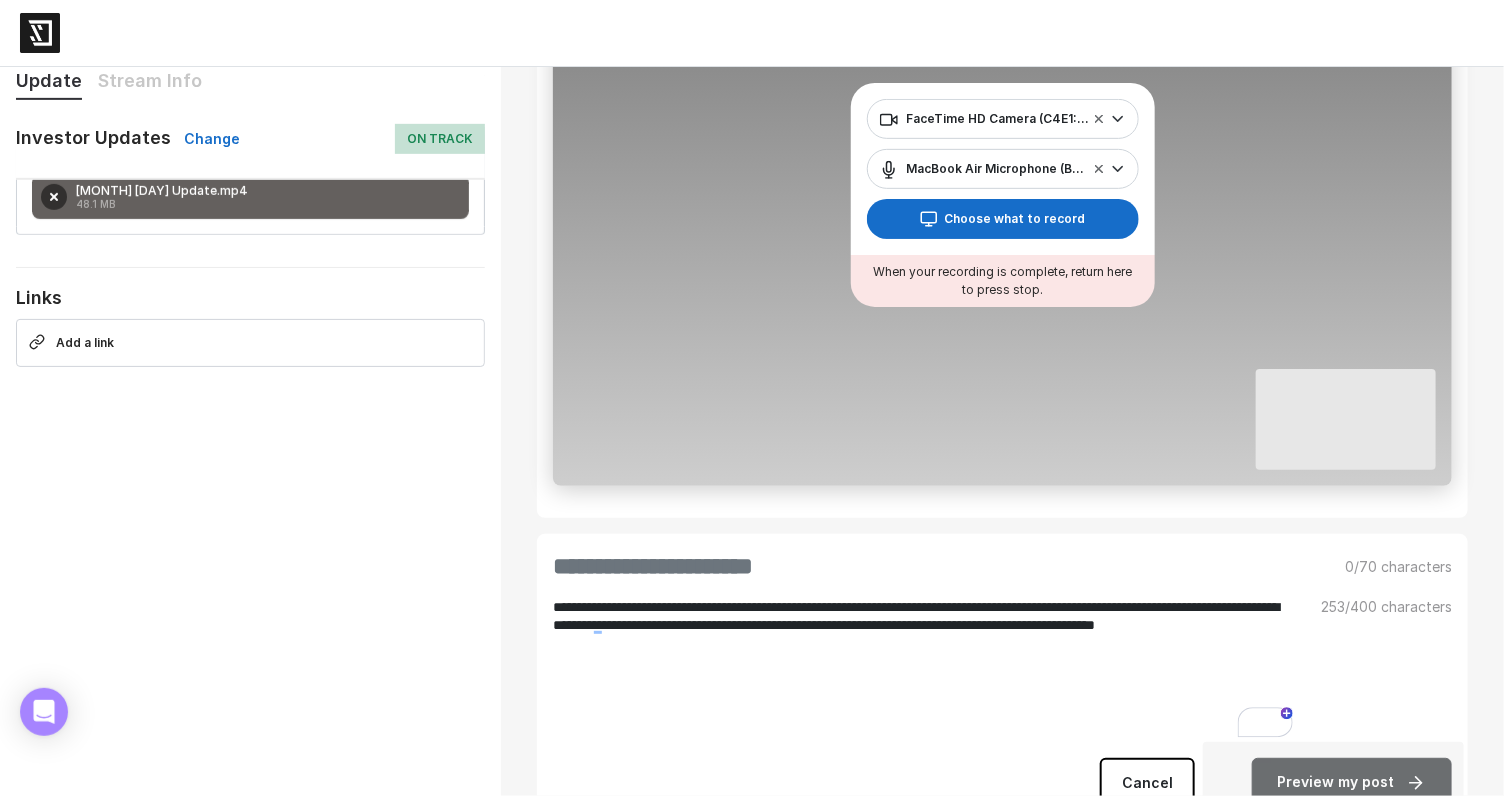 click on "**********" at bounding box center (925, 670) 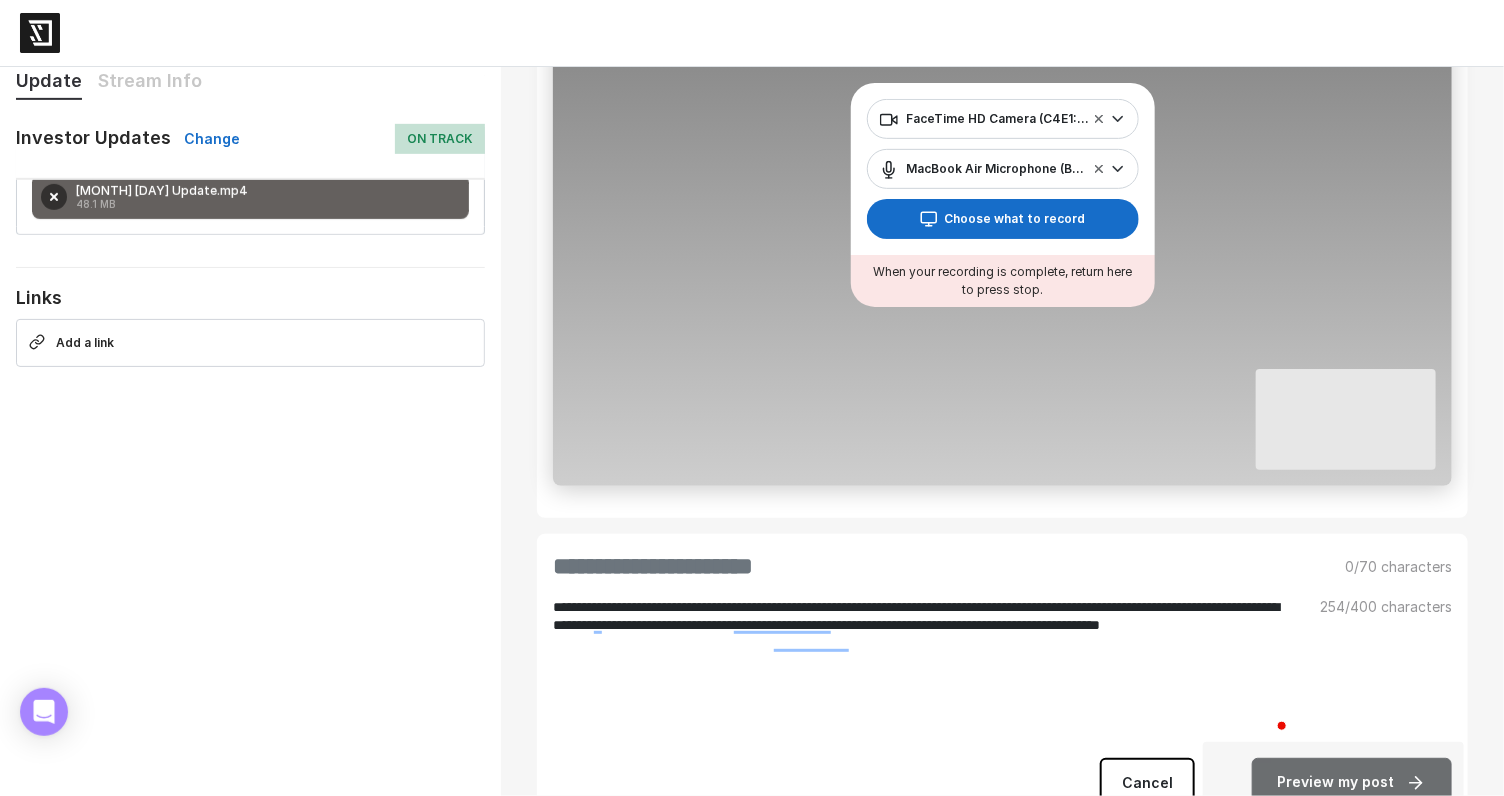 click on "**********" at bounding box center [924, 670] 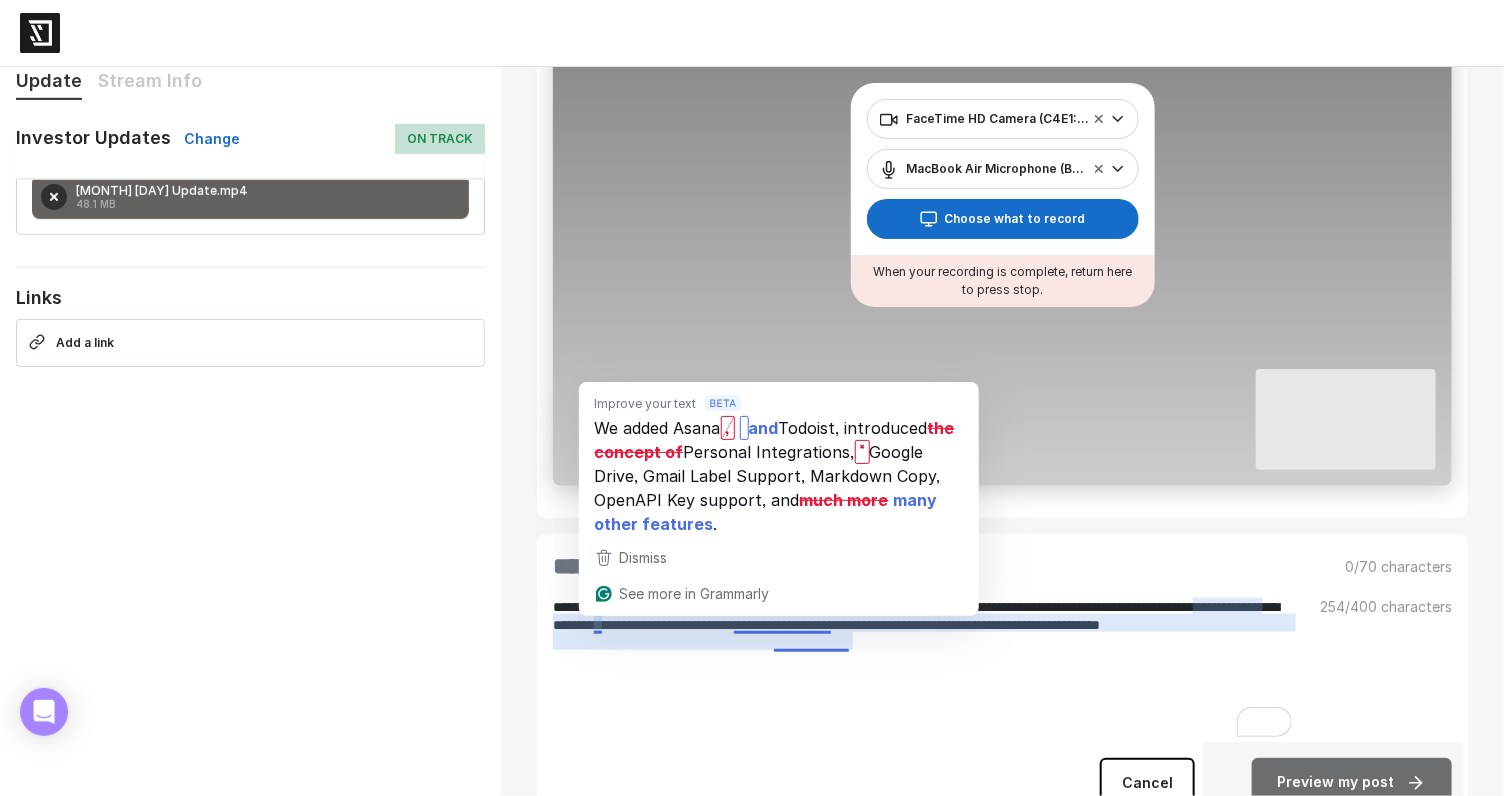 click on "**********" at bounding box center (924, 670) 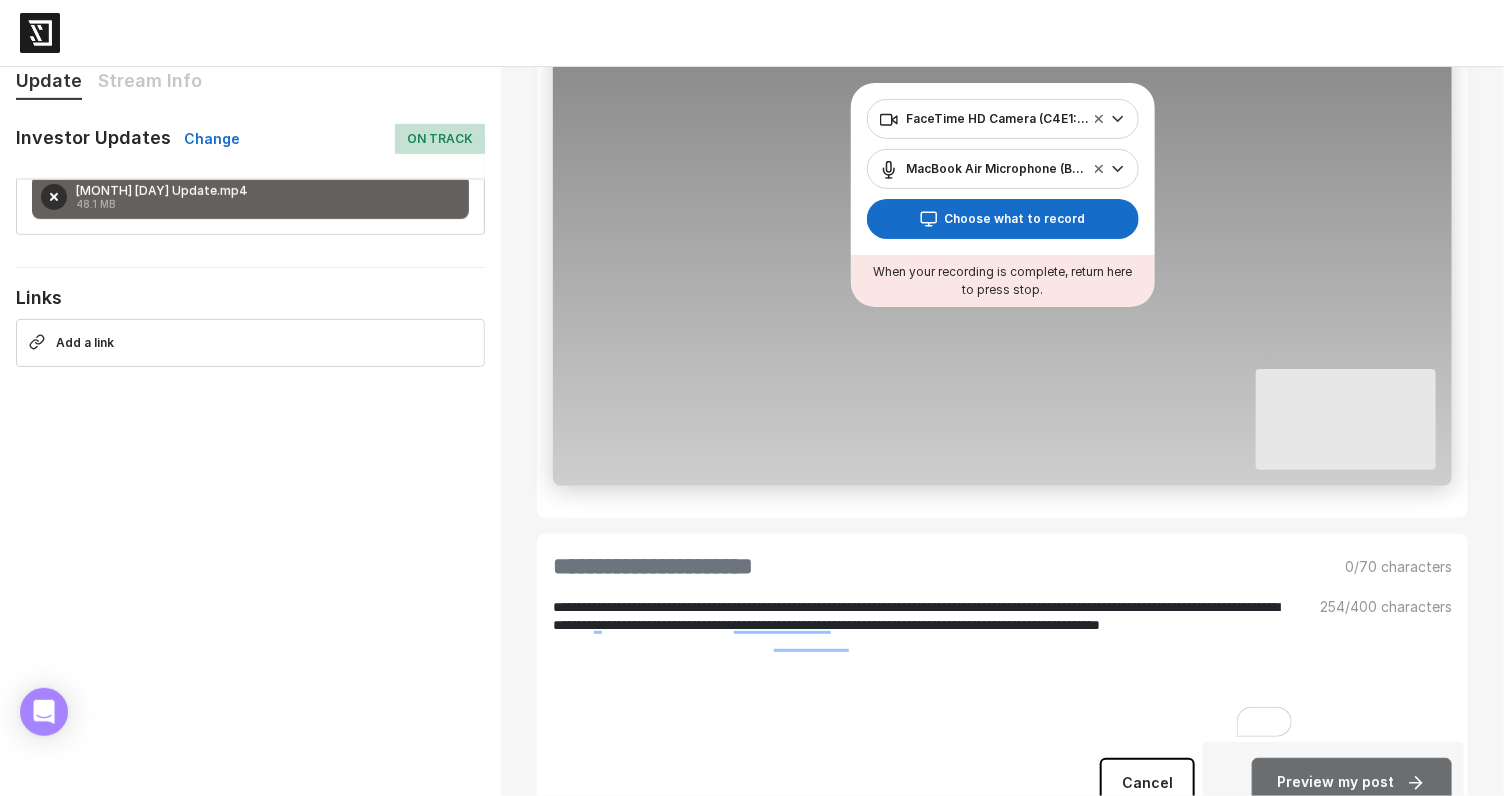 click on "**********" at bounding box center [924, 670] 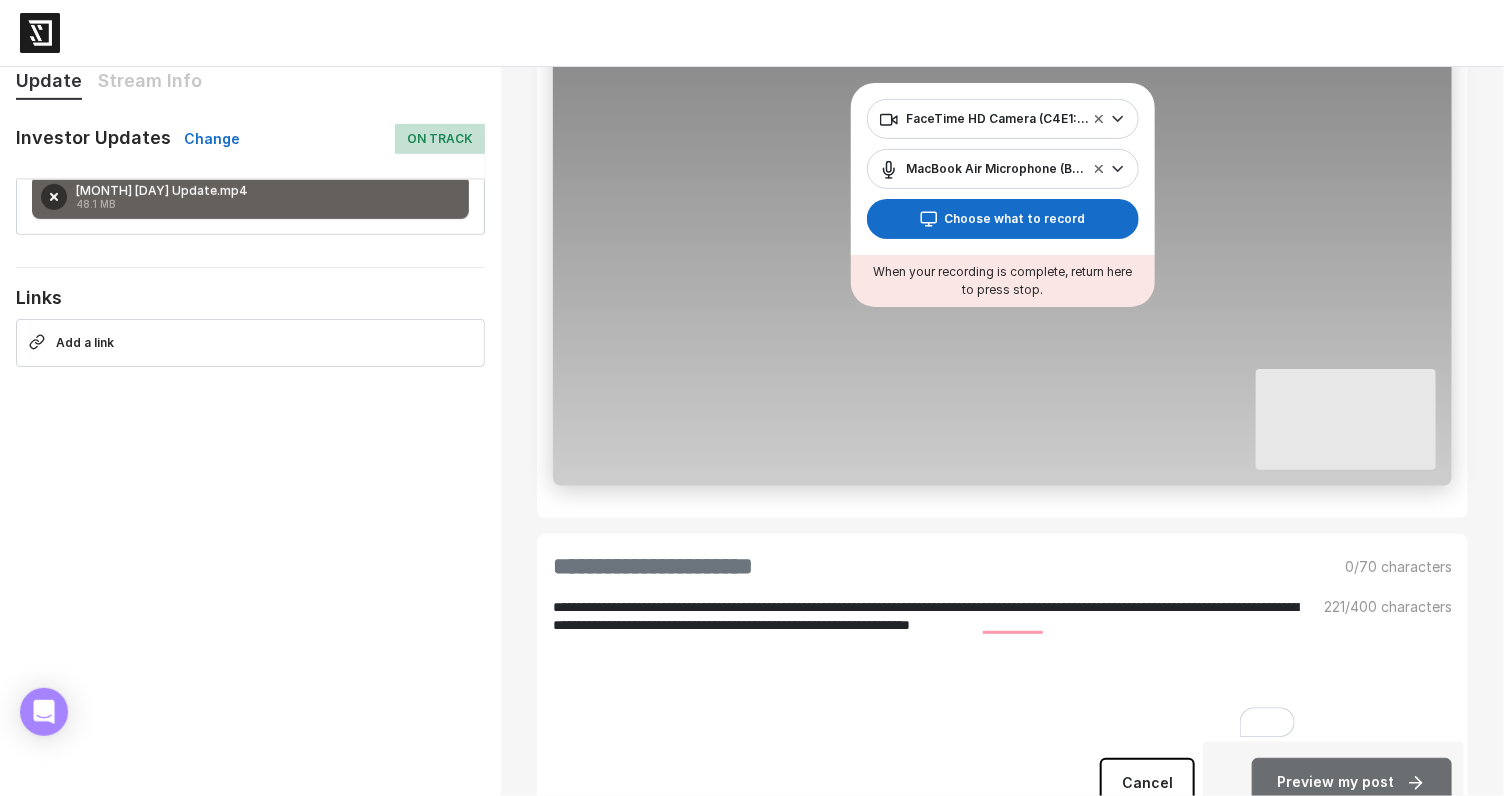 click on "**********" at bounding box center (926, 670) 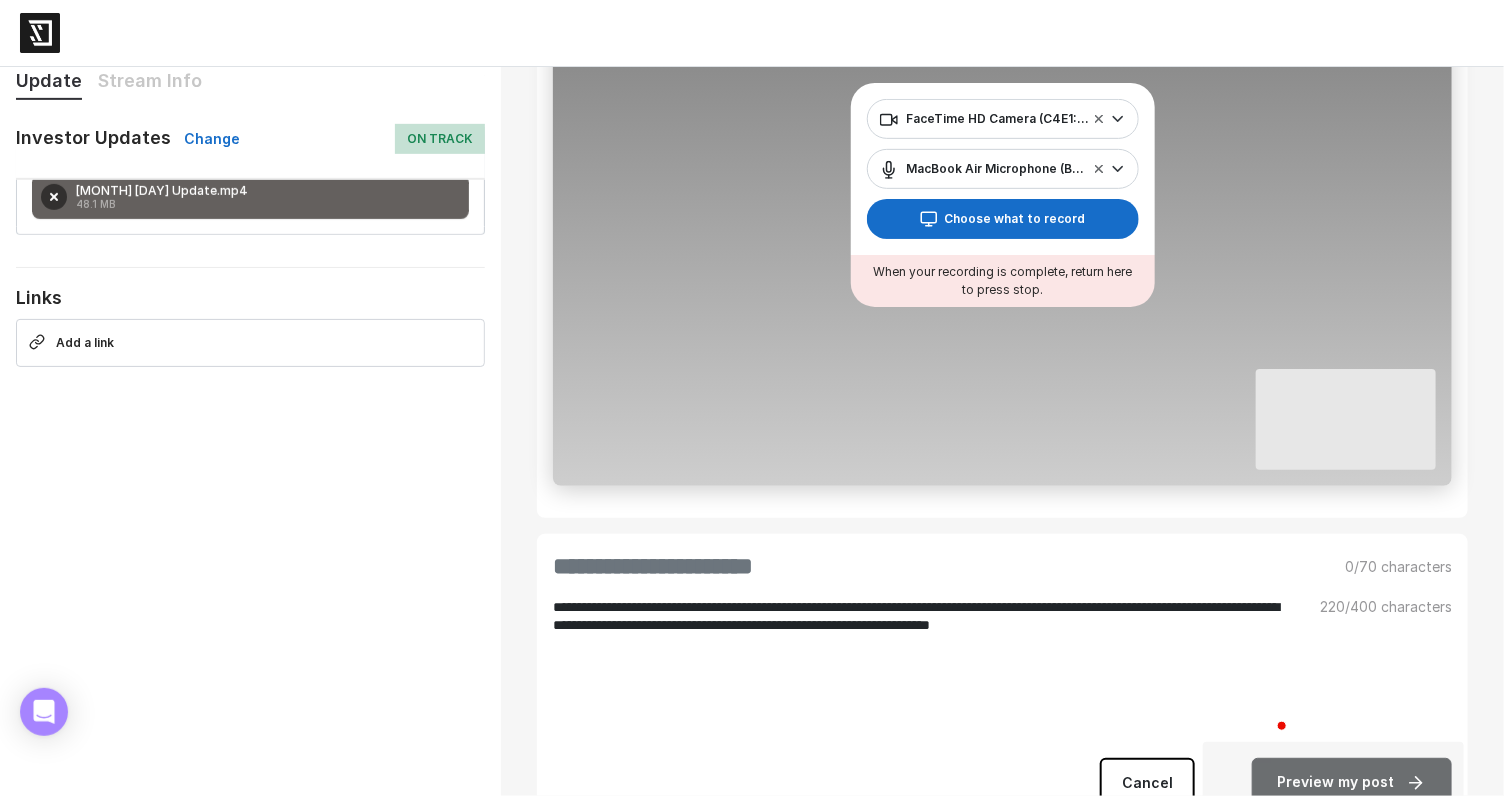 click on "**********" at bounding box center [924, 670] 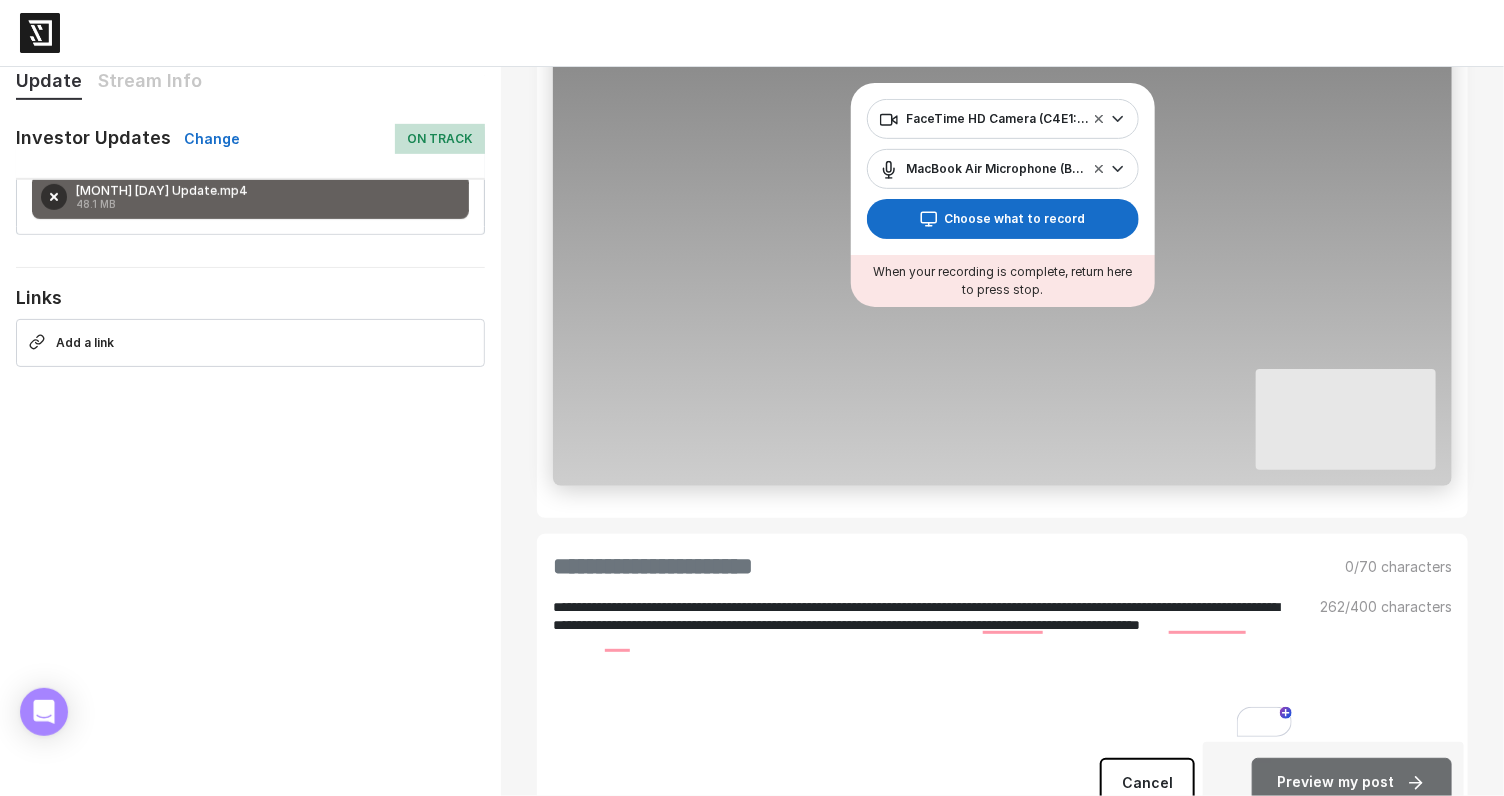 drag, startPoint x: 866, startPoint y: 607, endPoint x: 631, endPoint y: 598, distance: 235.17227 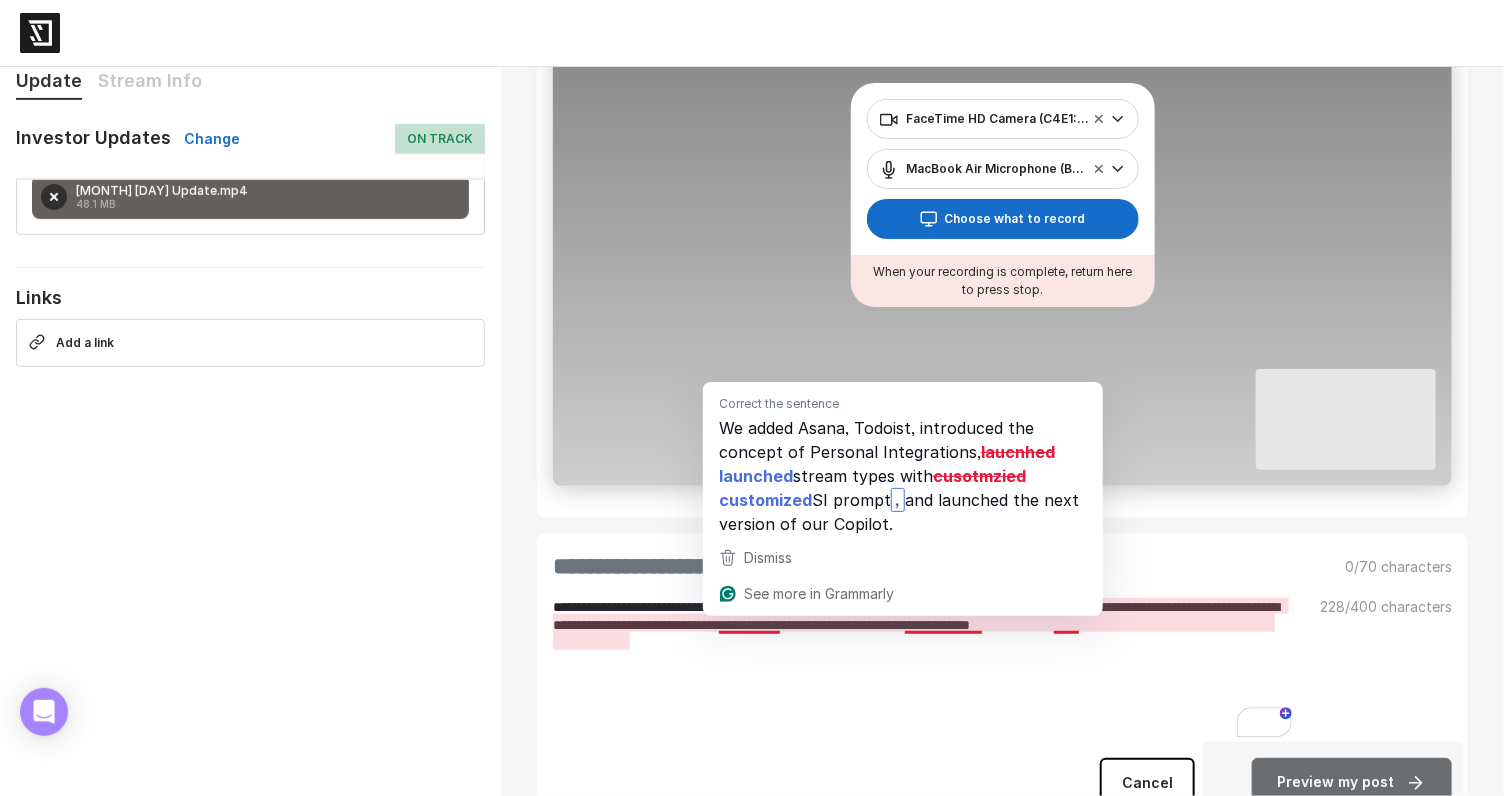 click on "**********" at bounding box center (924, 670) 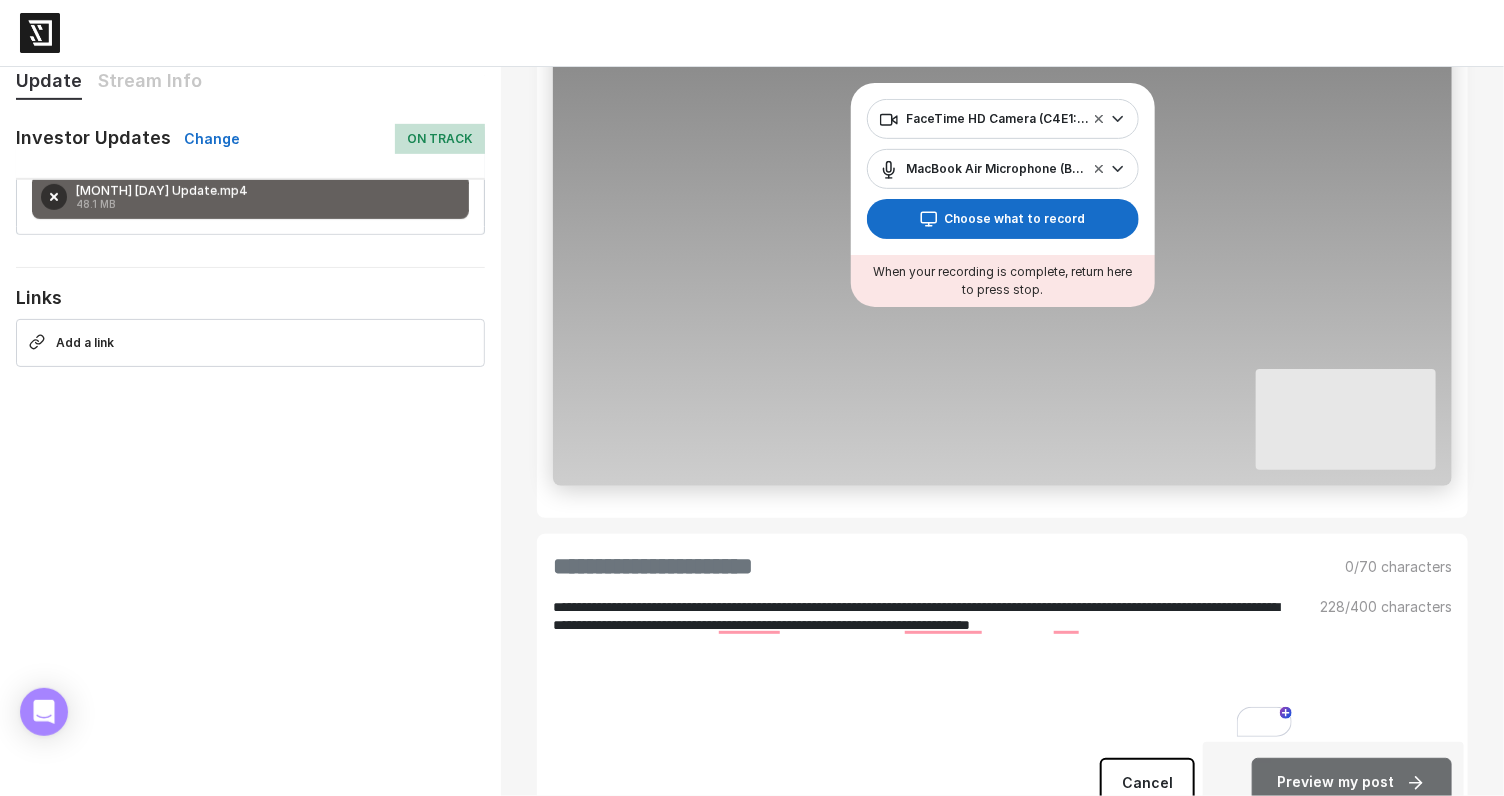 click on "**********" at bounding box center [924, 670] 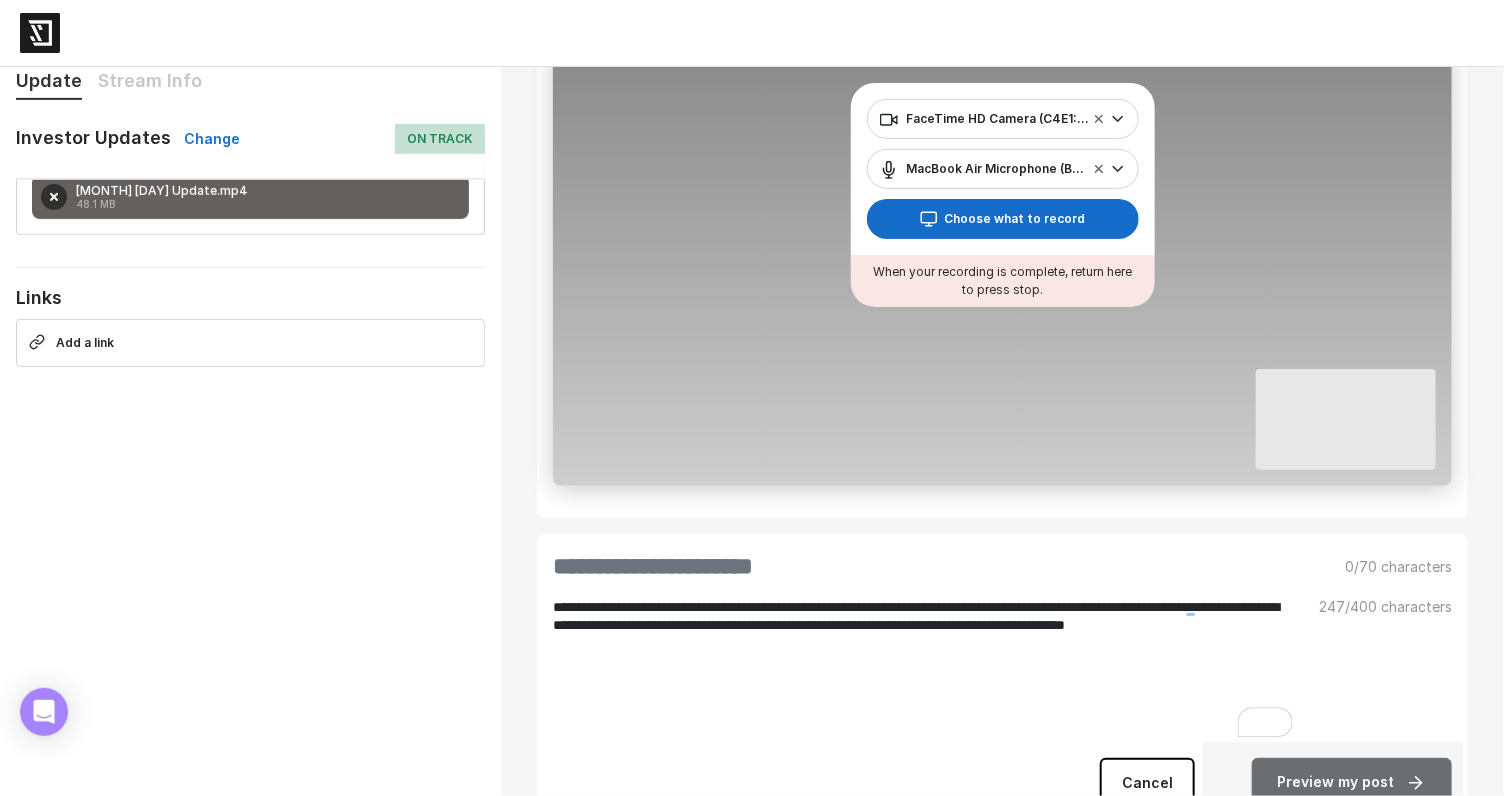 click on "**********" at bounding box center (924, 670) 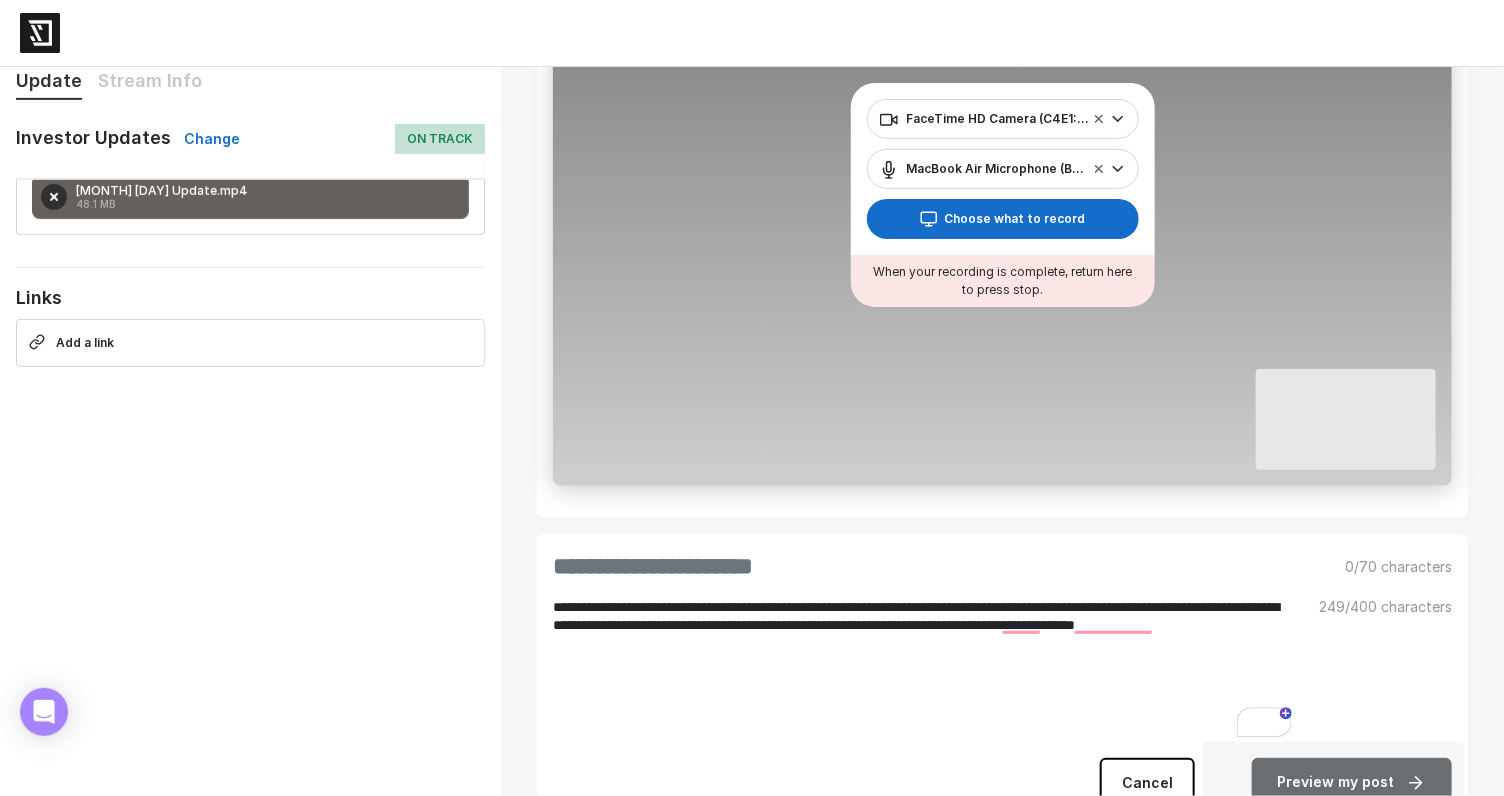 click on "**********" at bounding box center (924, 670) 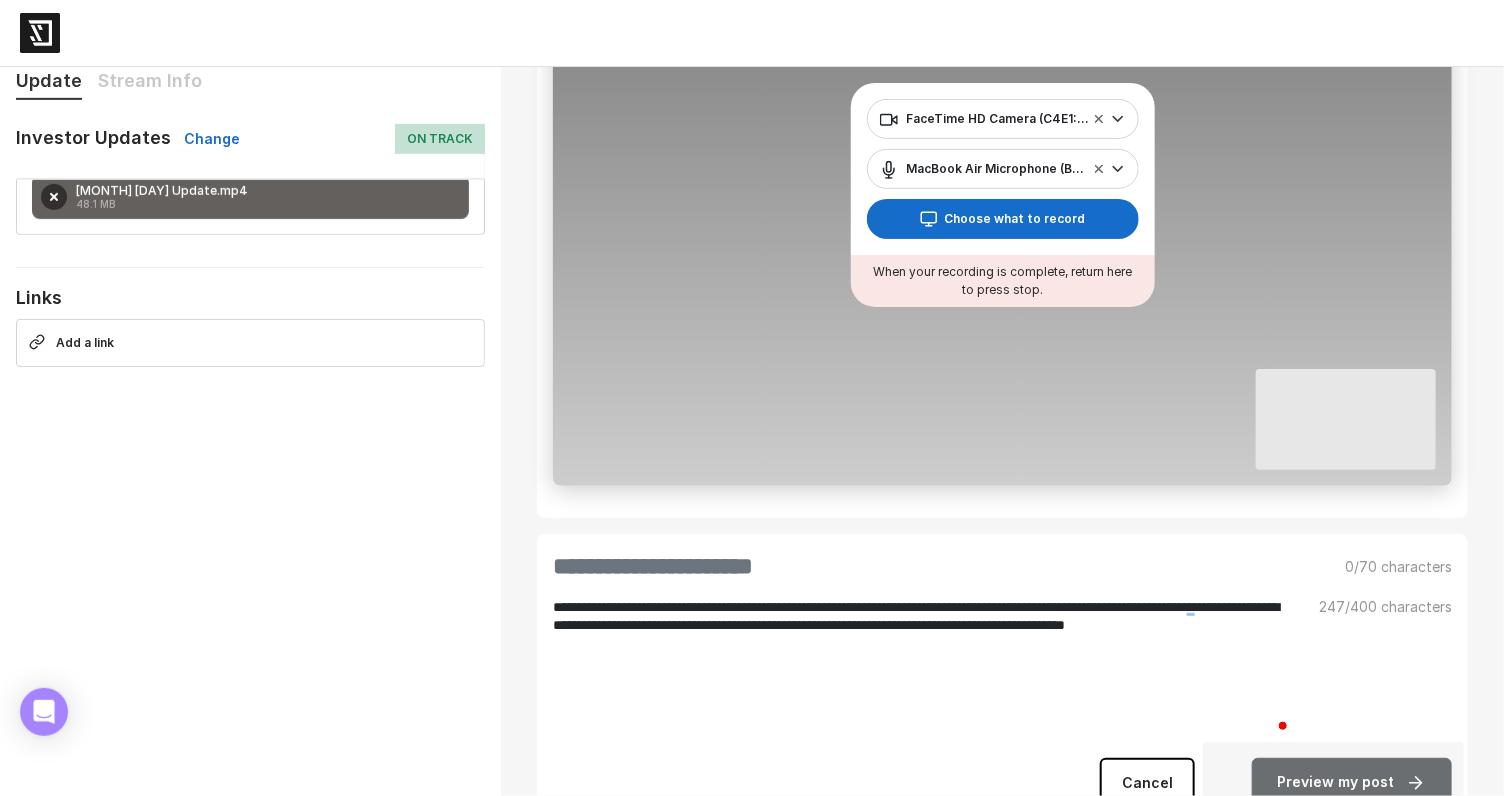 click on "**********" at bounding box center (924, 670) 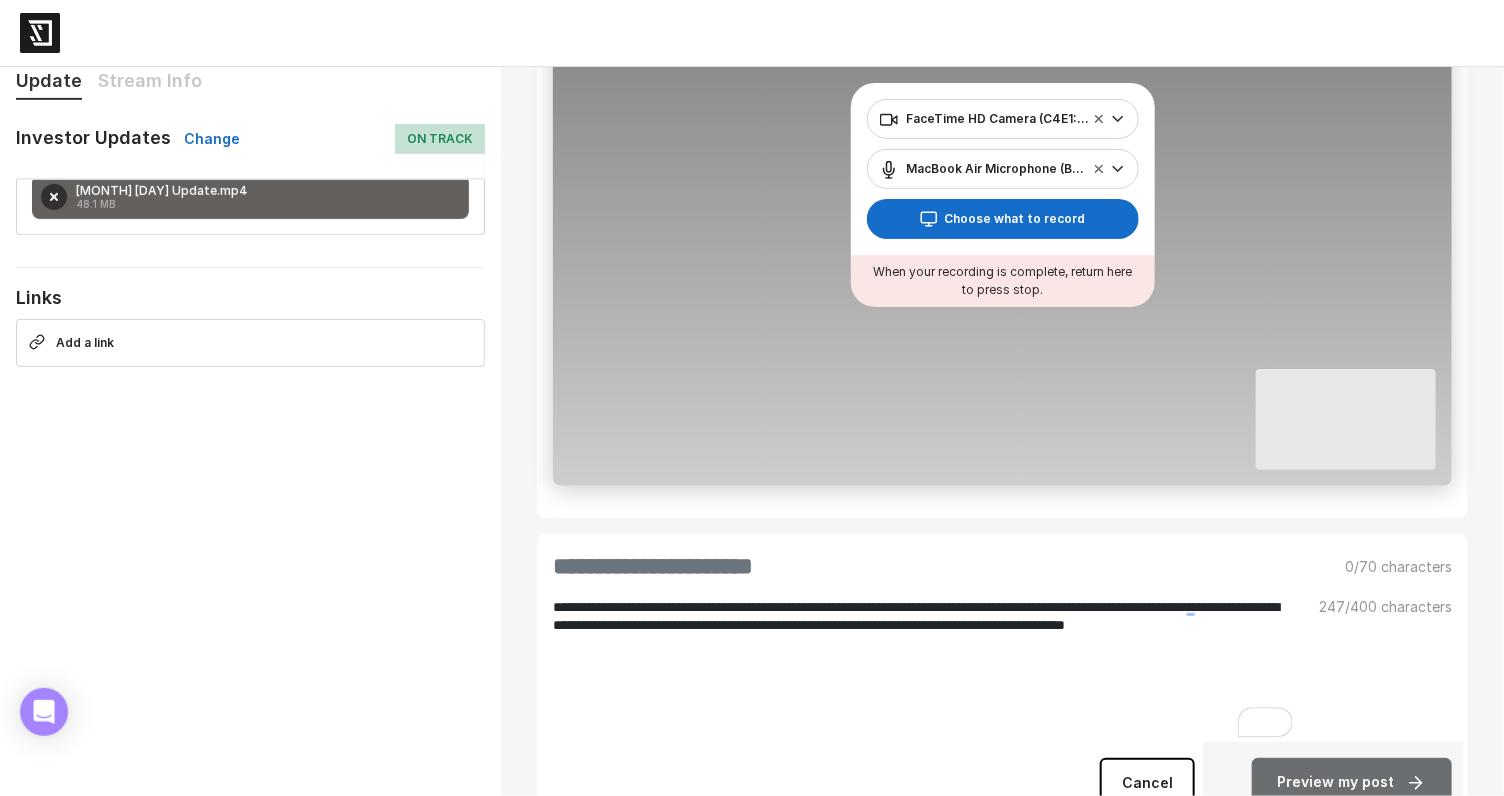 click on "**********" at bounding box center (924, 670) 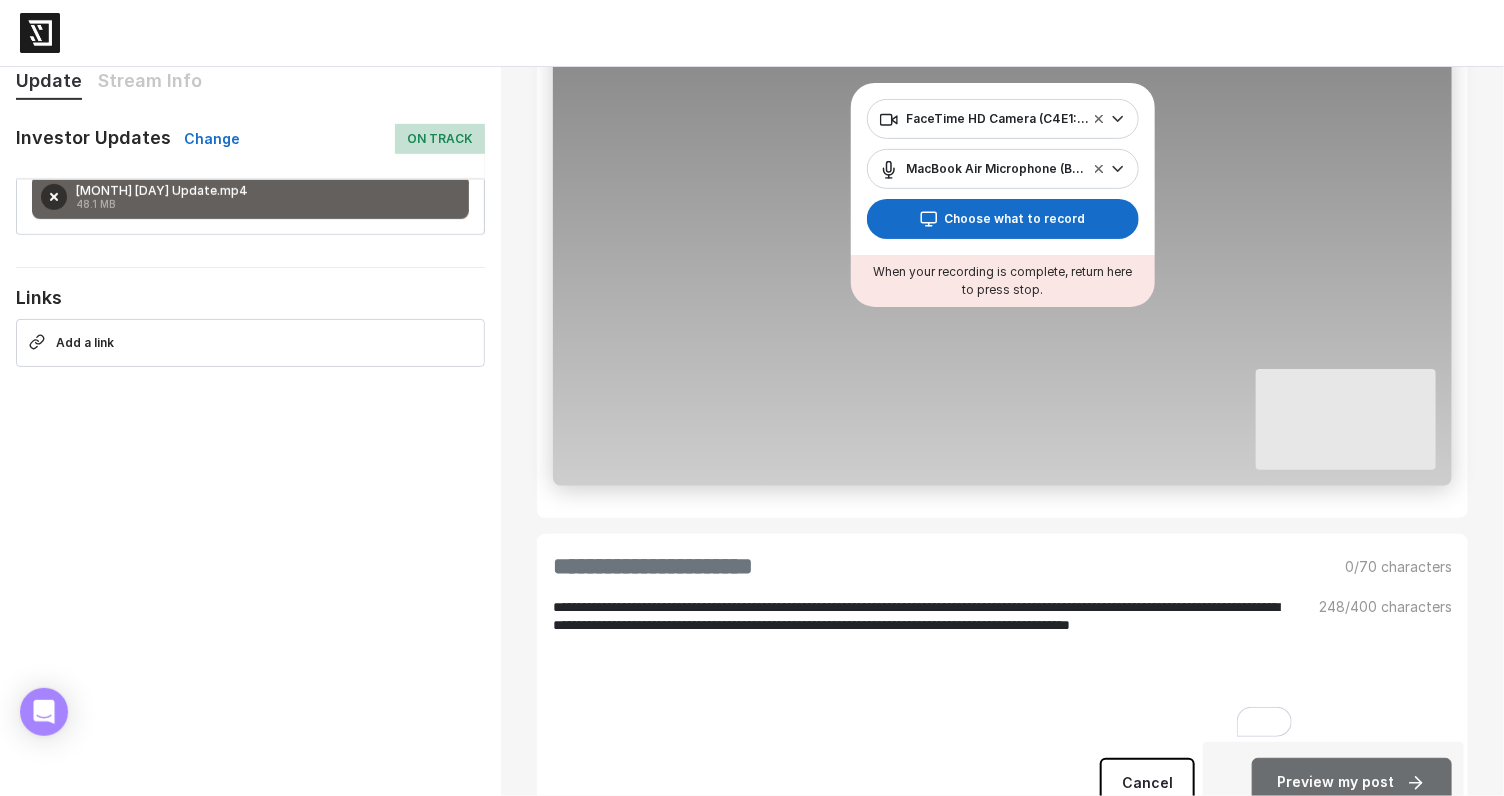 click on "**********" at bounding box center (924, 670) 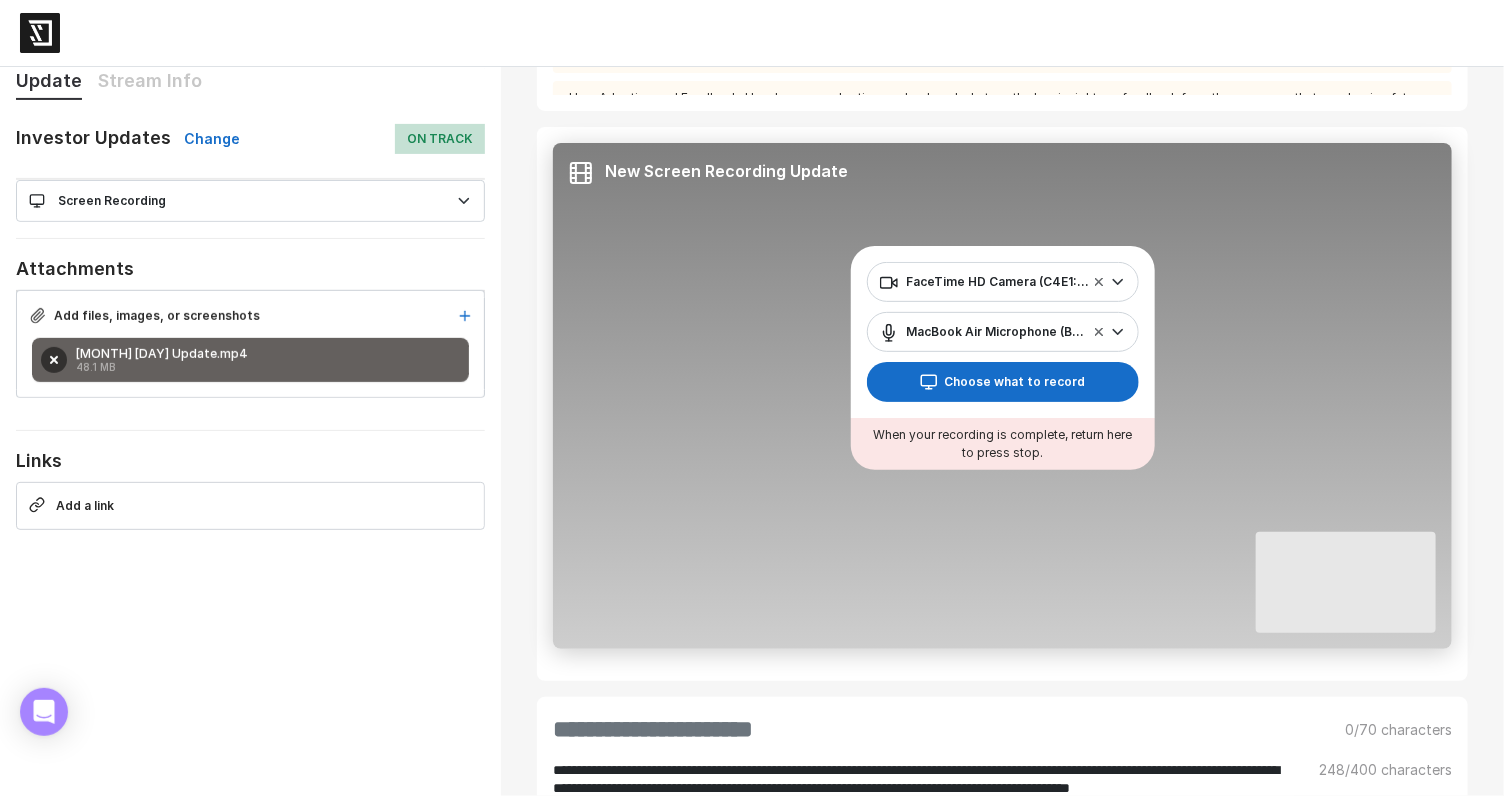 scroll, scrollTop: 41, scrollLeft: 0, axis: vertical 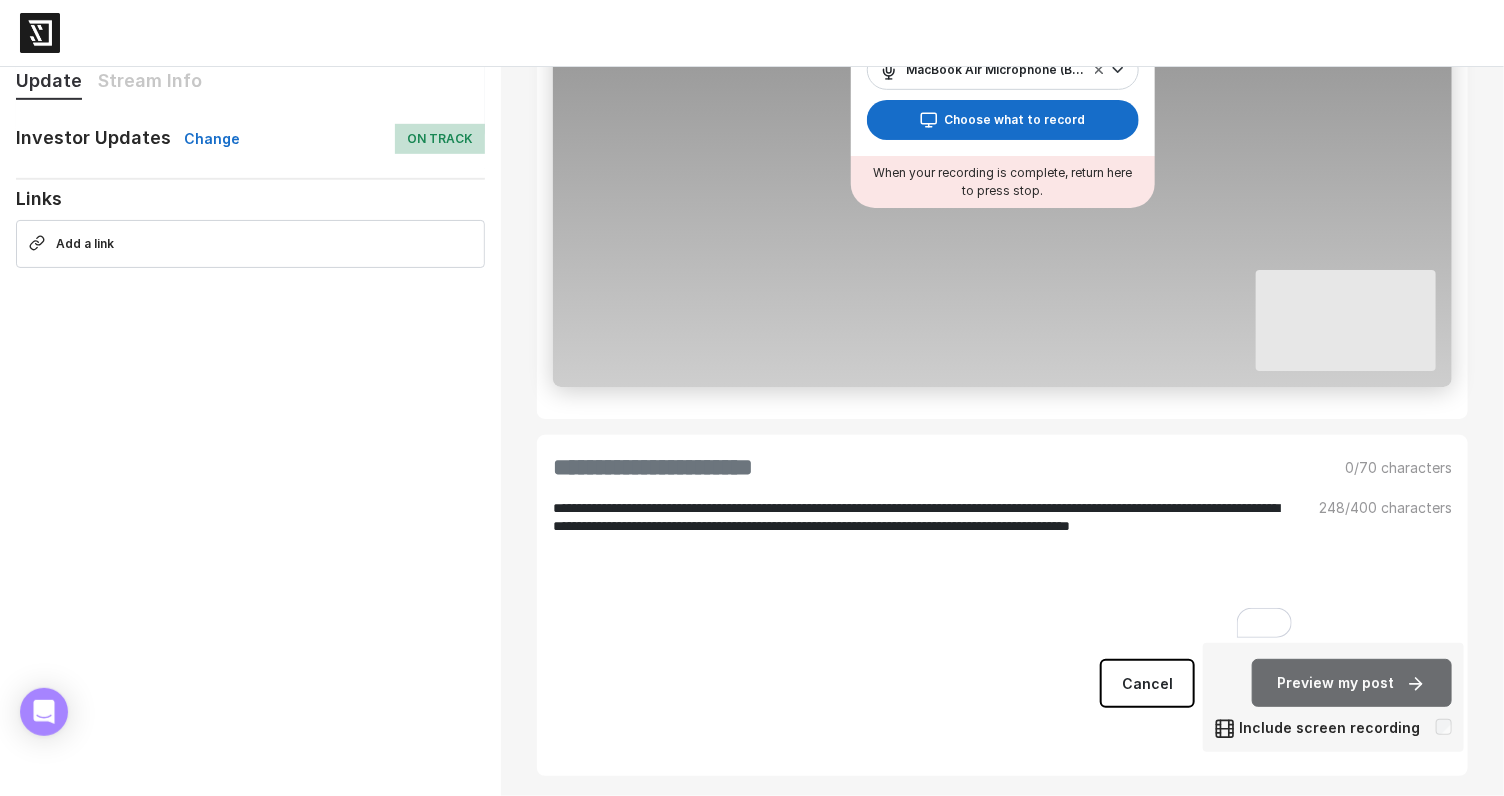 click at bounding box center (937, 467) 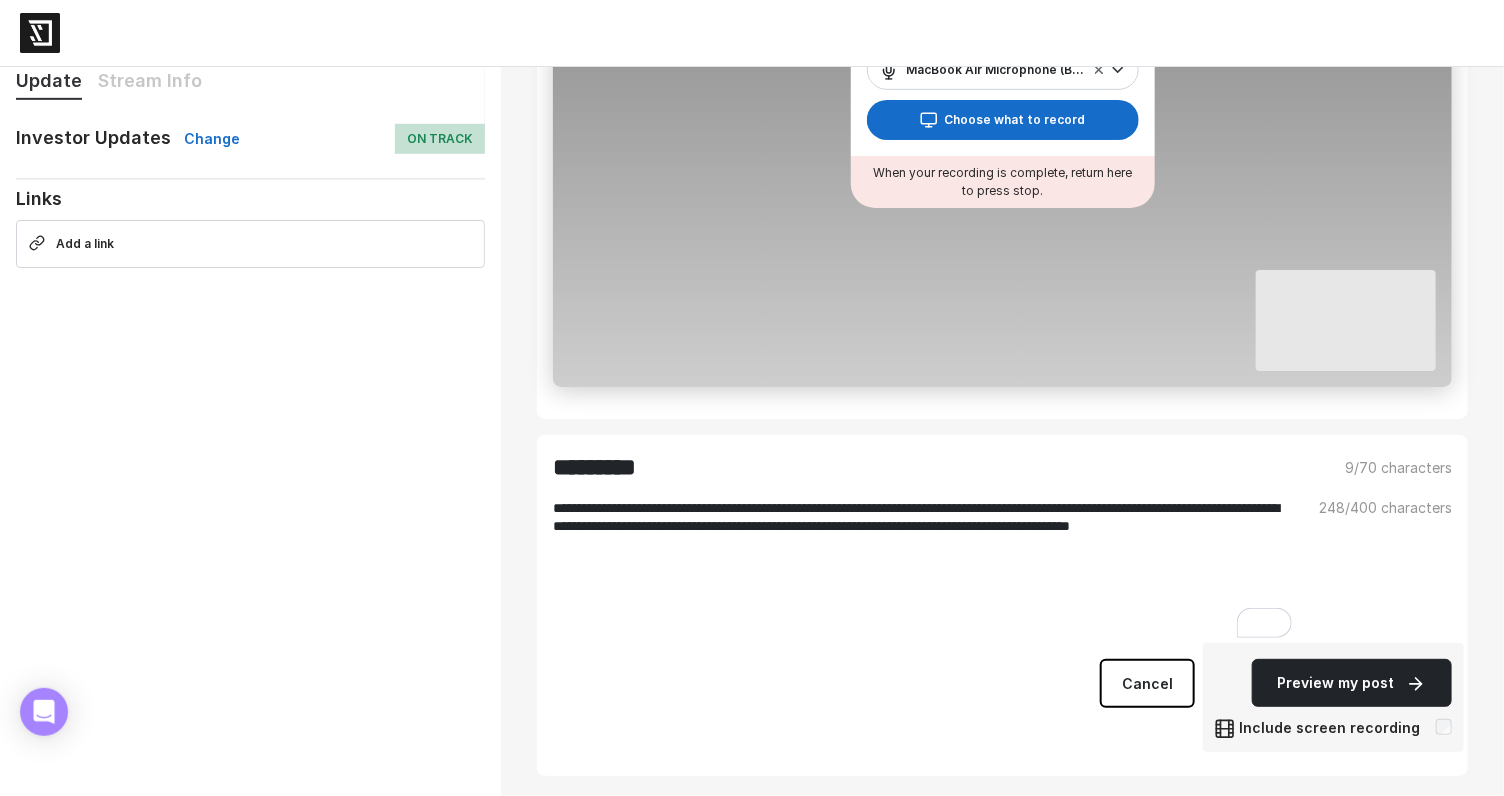 click on "*********" at bounding box center [937, 467] 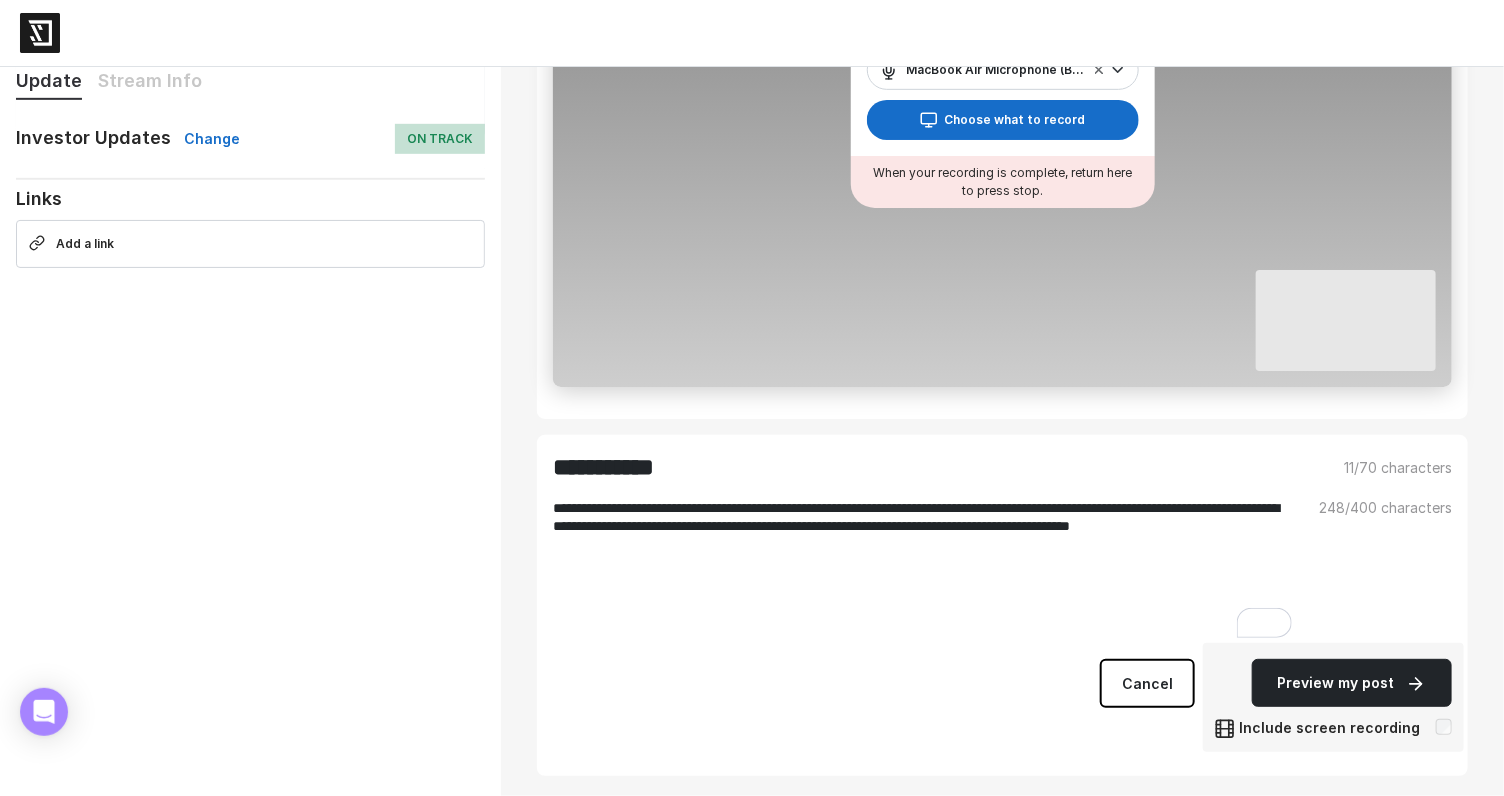 click on "**********" at bounding box center [936, 467] 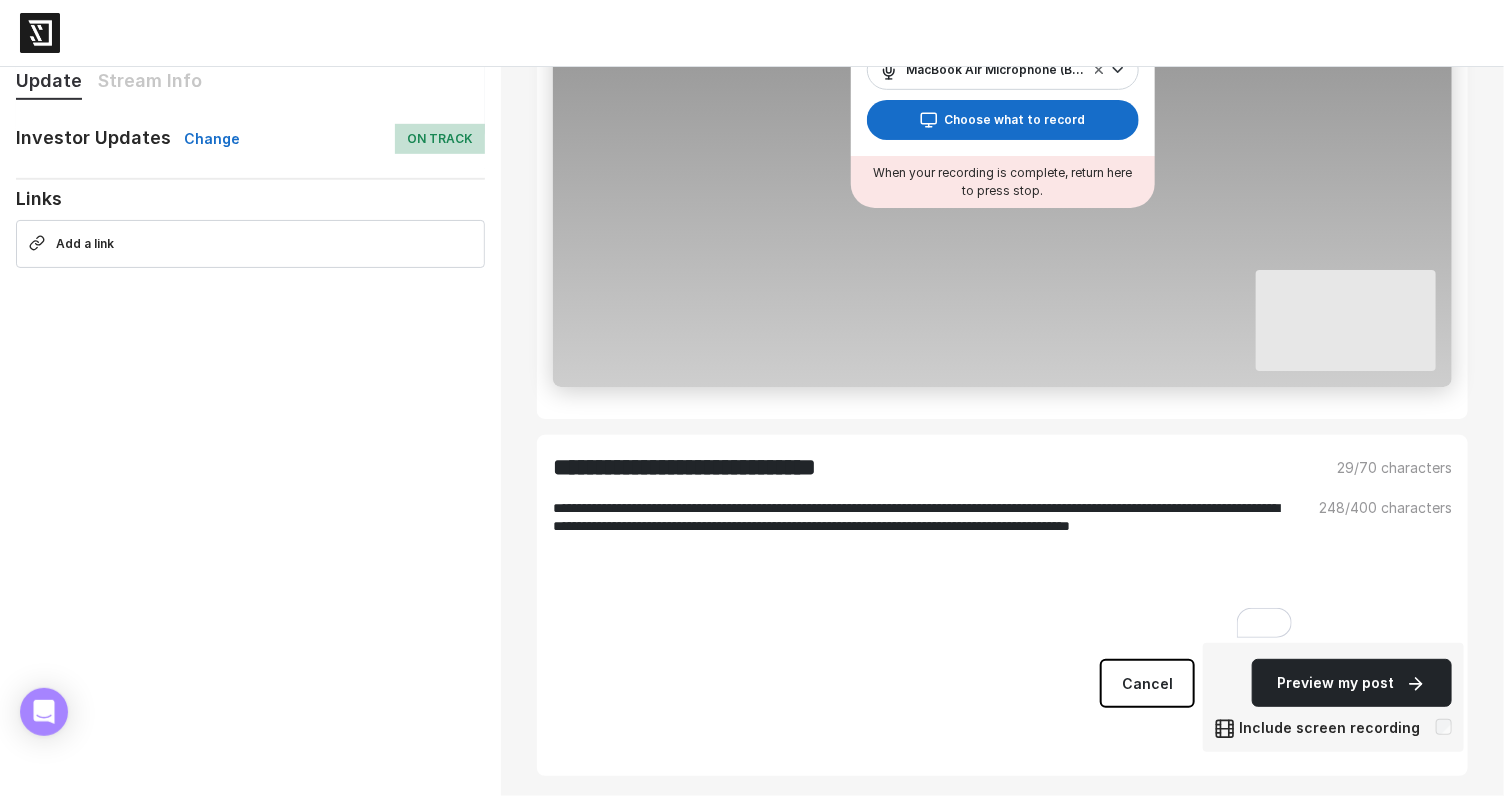 type on "**********" 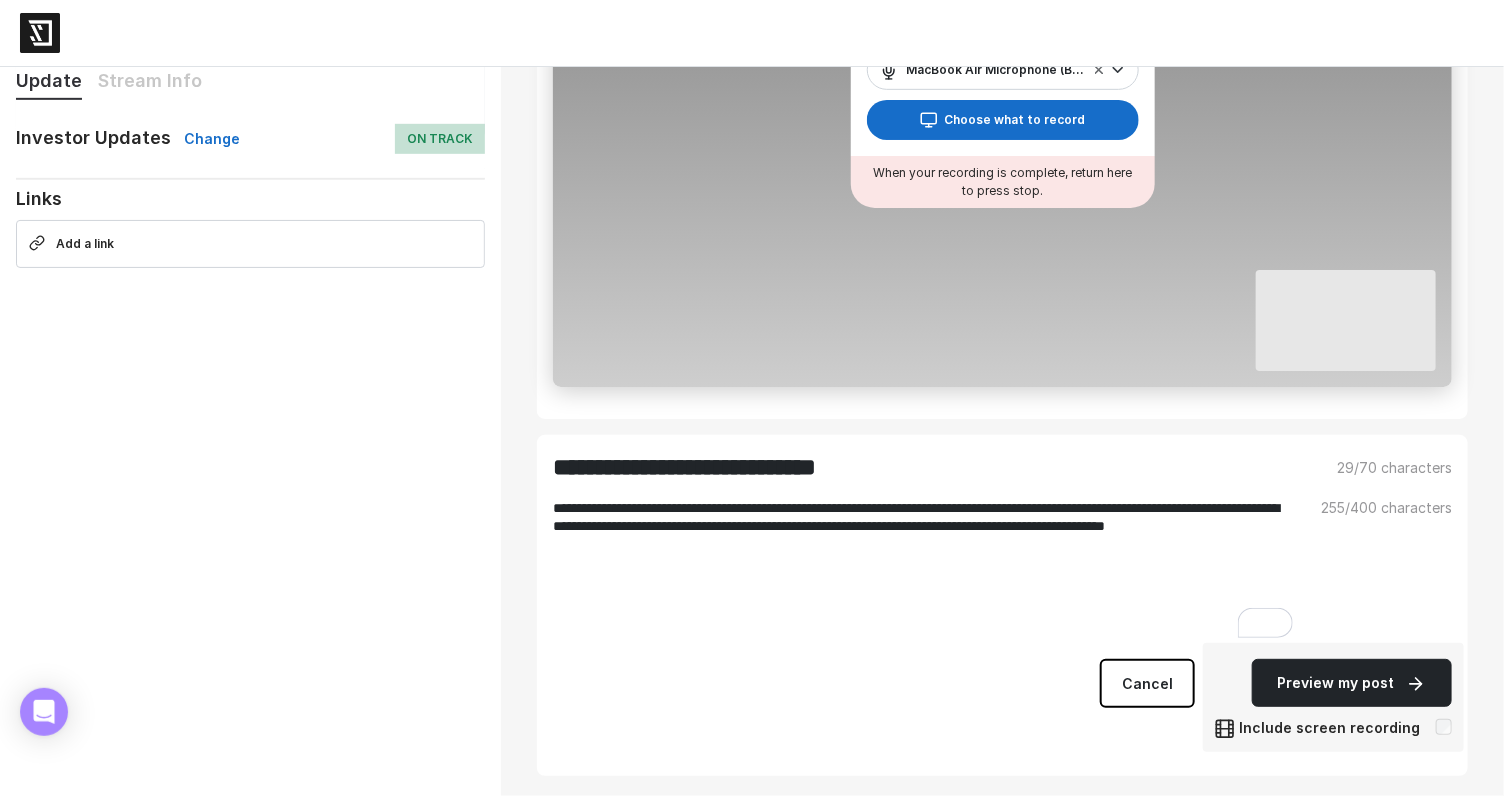click on "**********" at bounding box center (925, 571) 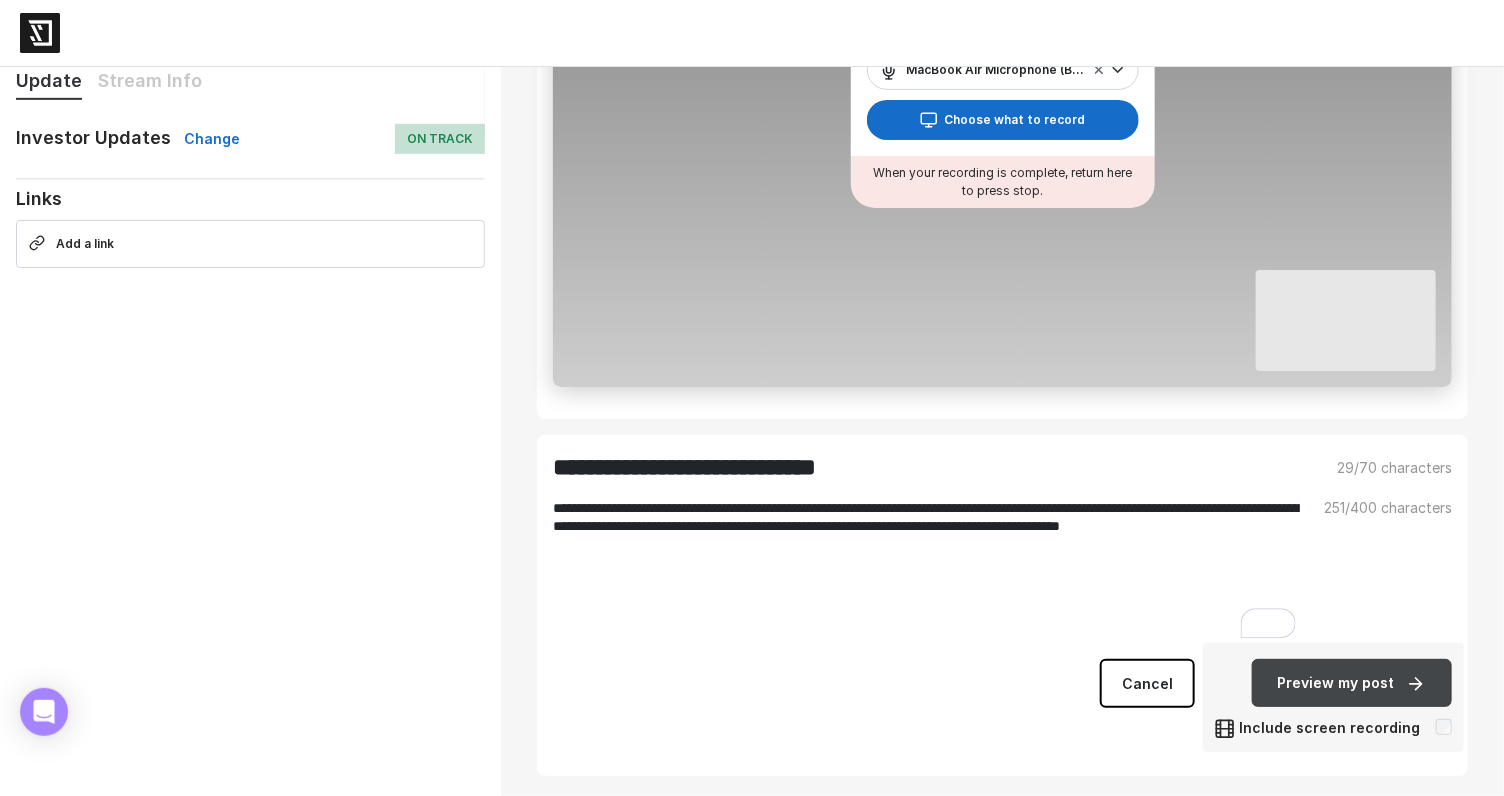 type on "**********" 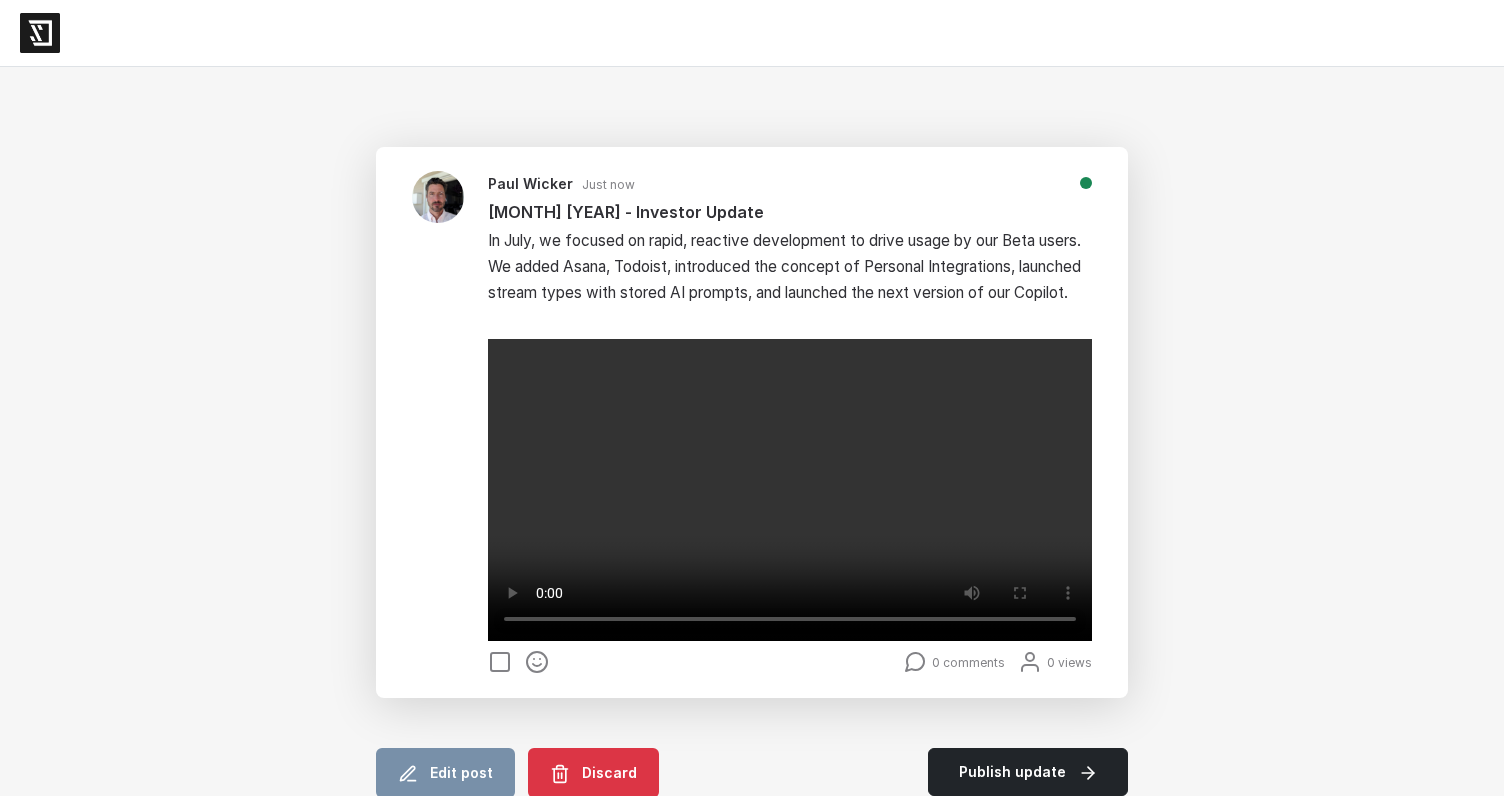 scroll, scrollTop: 0, scrollLeft: 0, axis: both 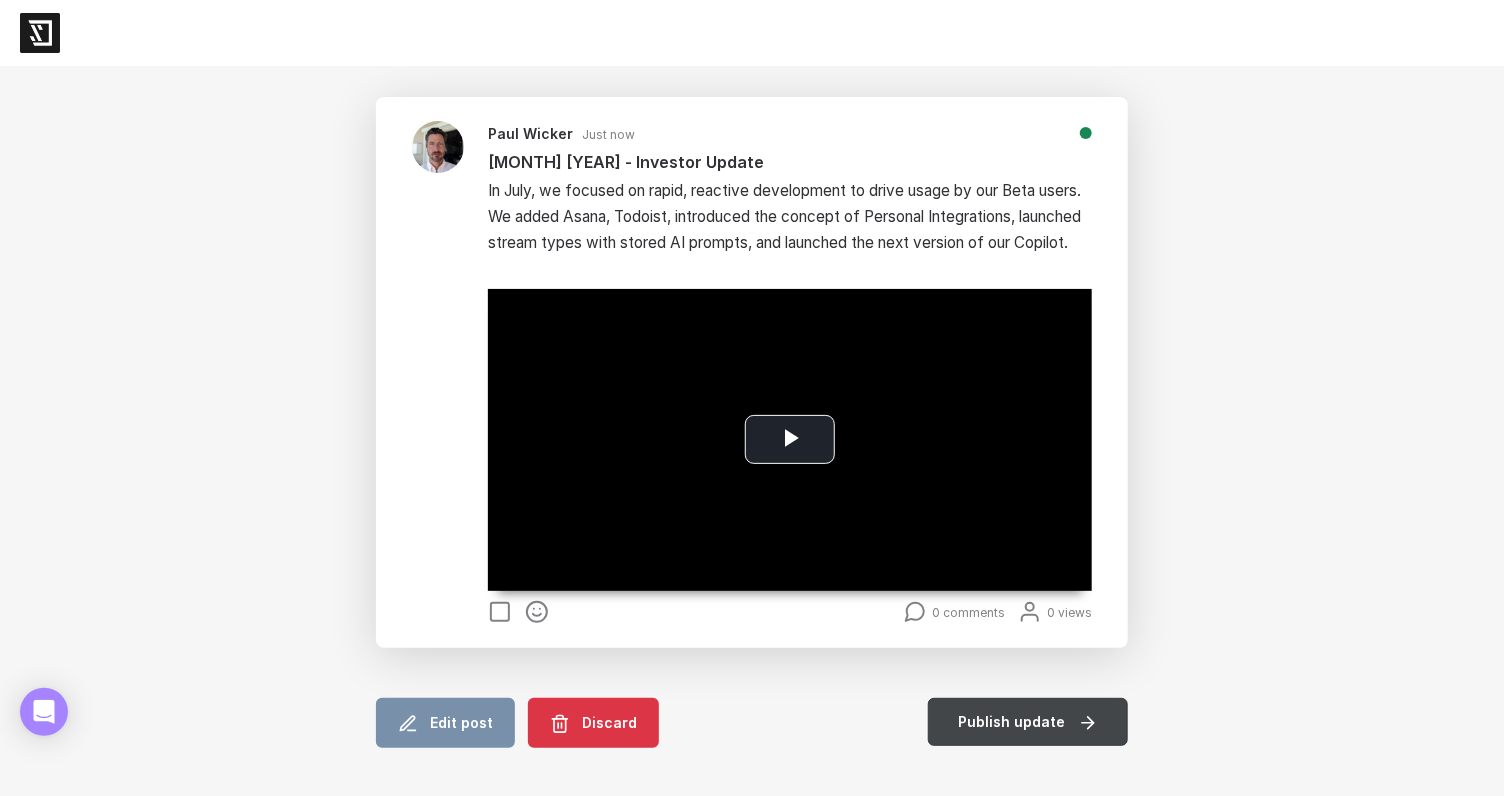 click on "Publish update" at bounding box center (1012, 721) 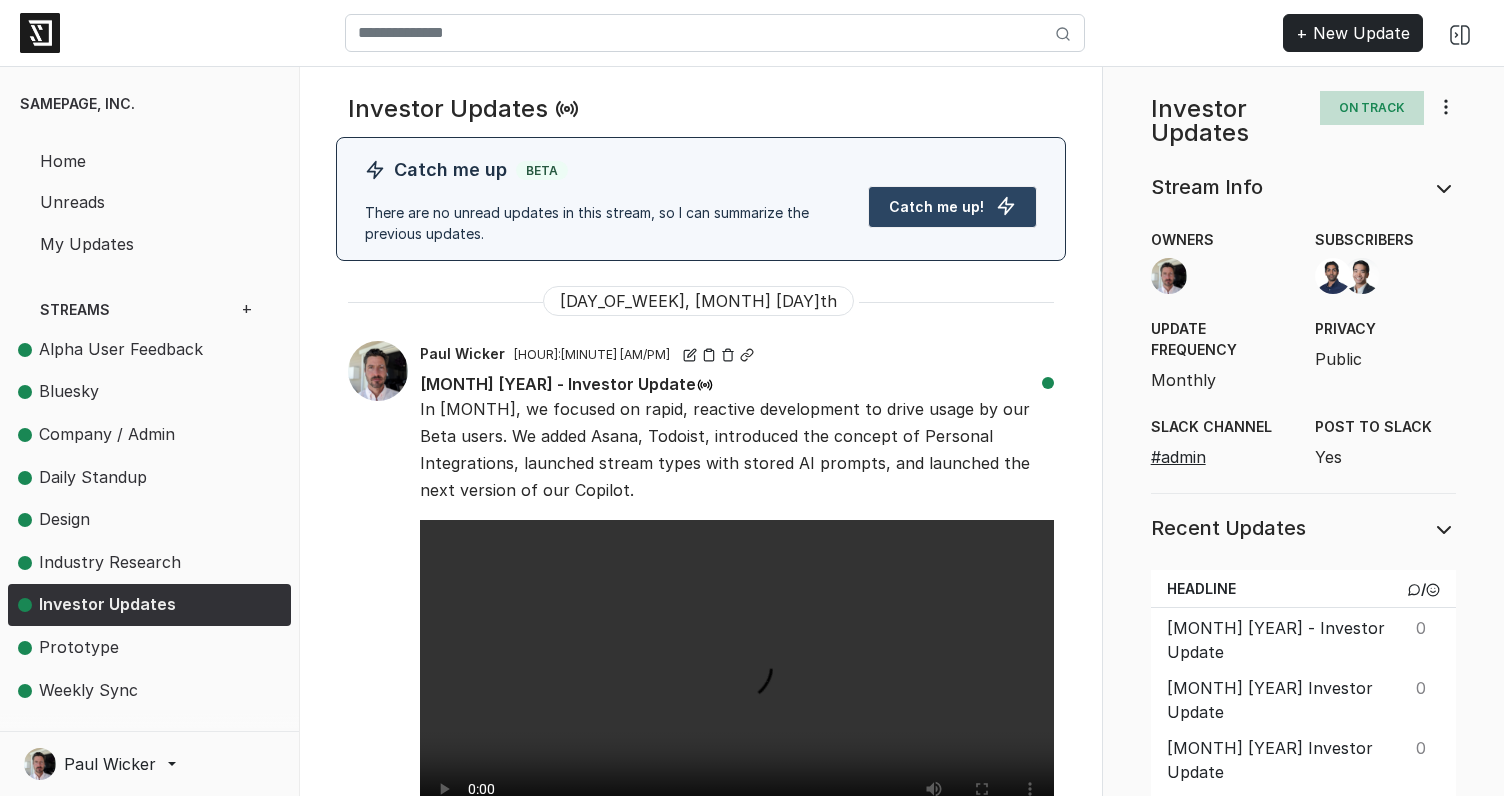 scroll, scrollTop: 0, scrollLeft: 0, axis: both 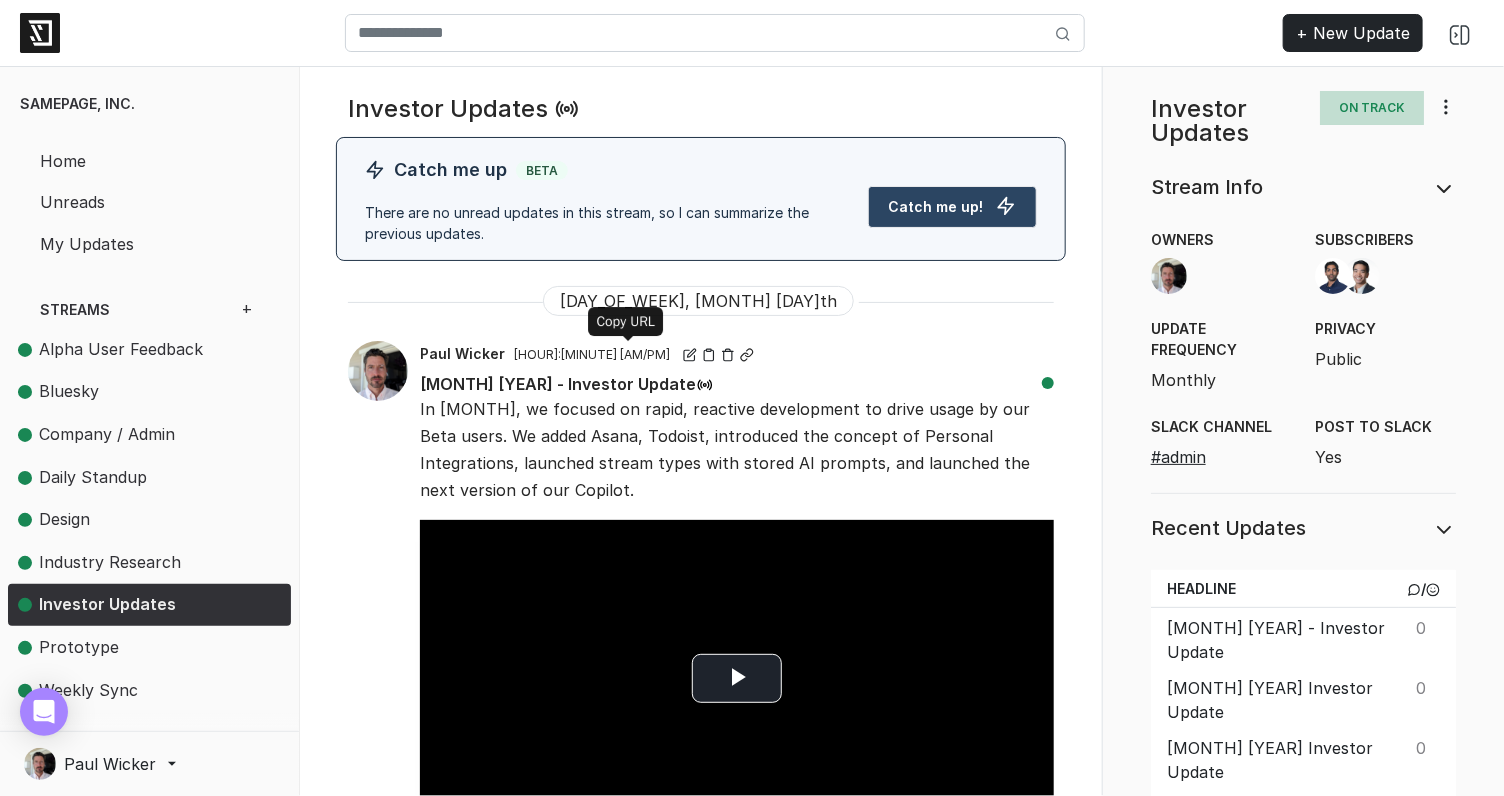 click 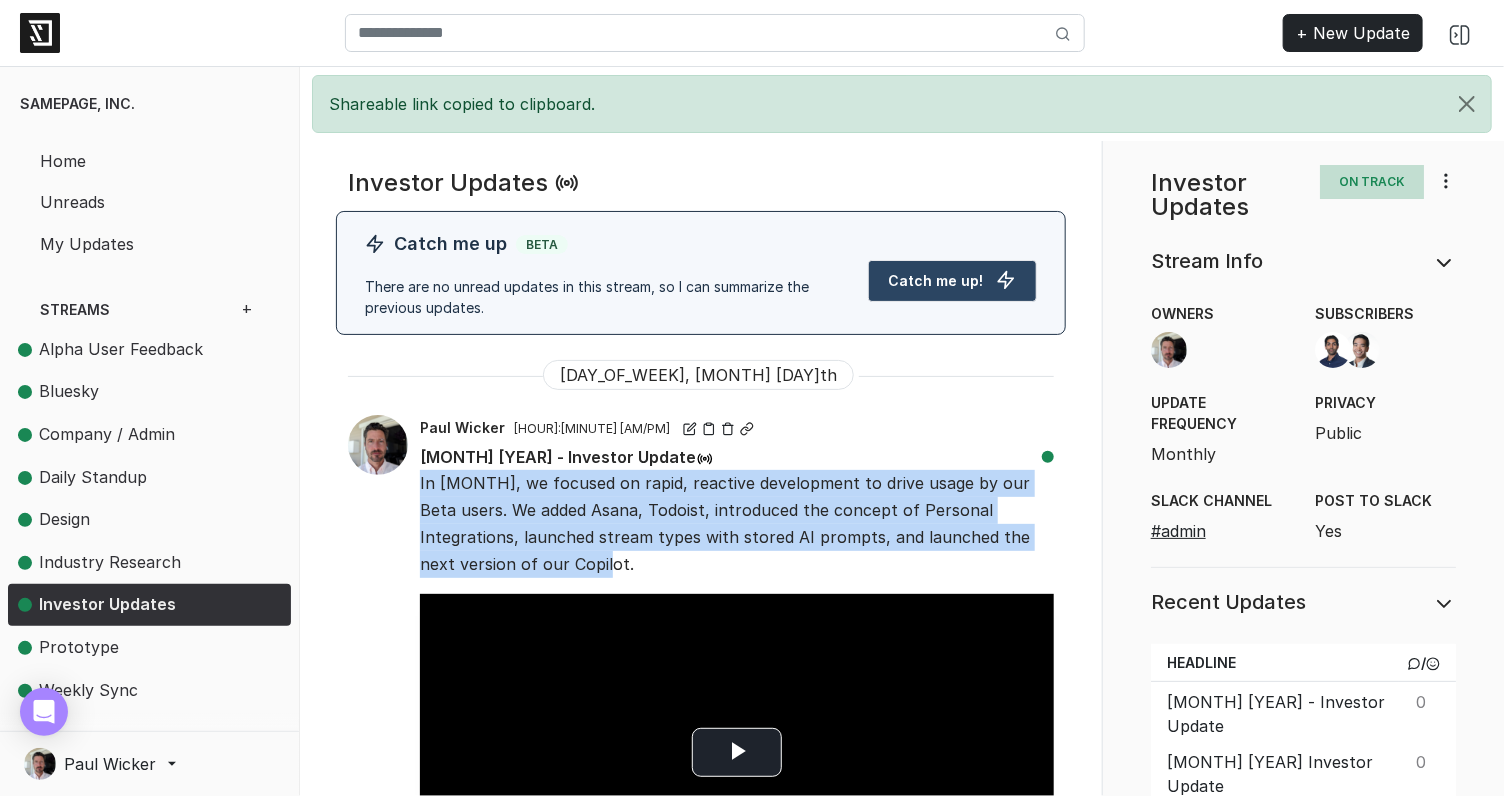 drag, startPoint x: 517, startPoint y: 563, endPoint x: 417, endPoint y: 482, distance: 128.68954 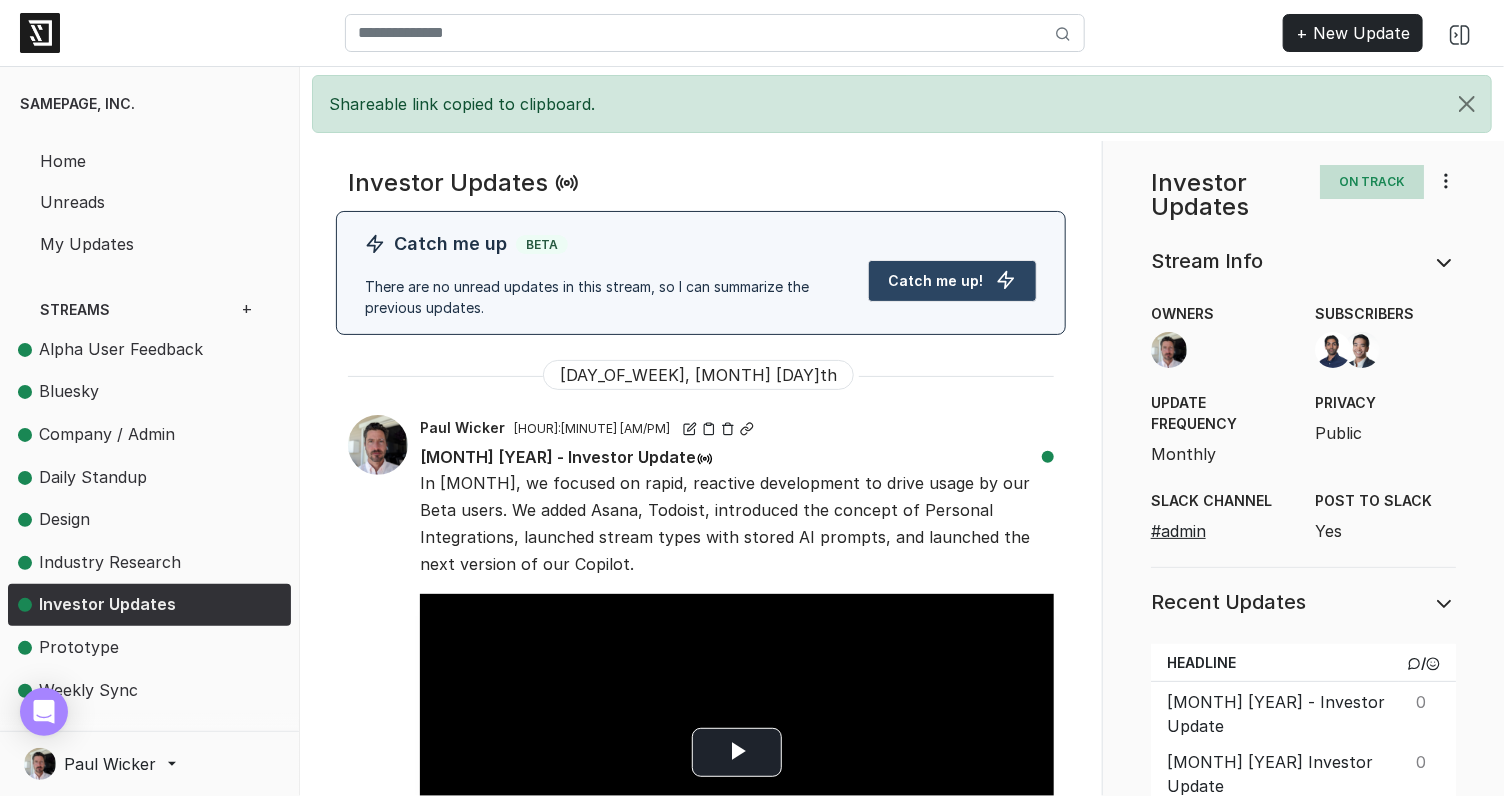 scroll, scrollTop: 102, scrollLeft: 0, axis: vertical 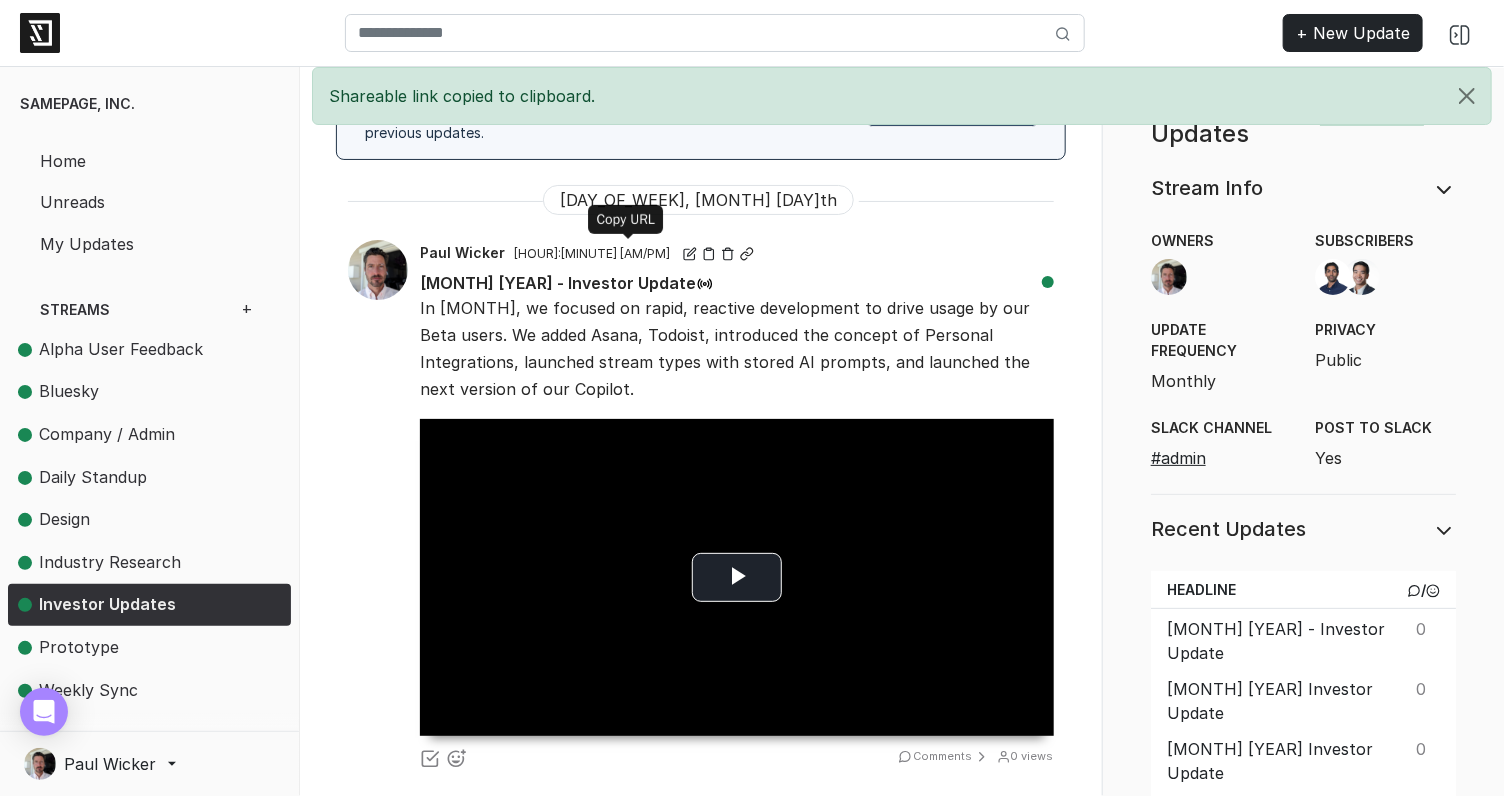 click 